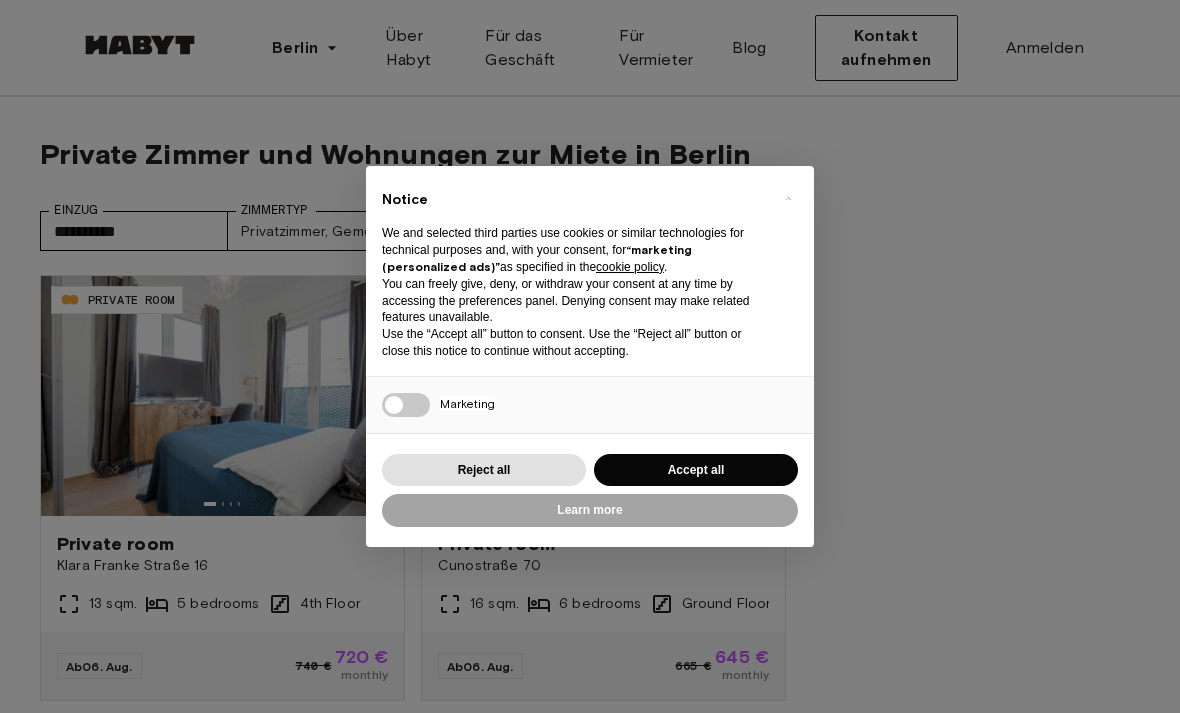 scroll, scrollTop: 0, scrollLeft: 0, axis: both 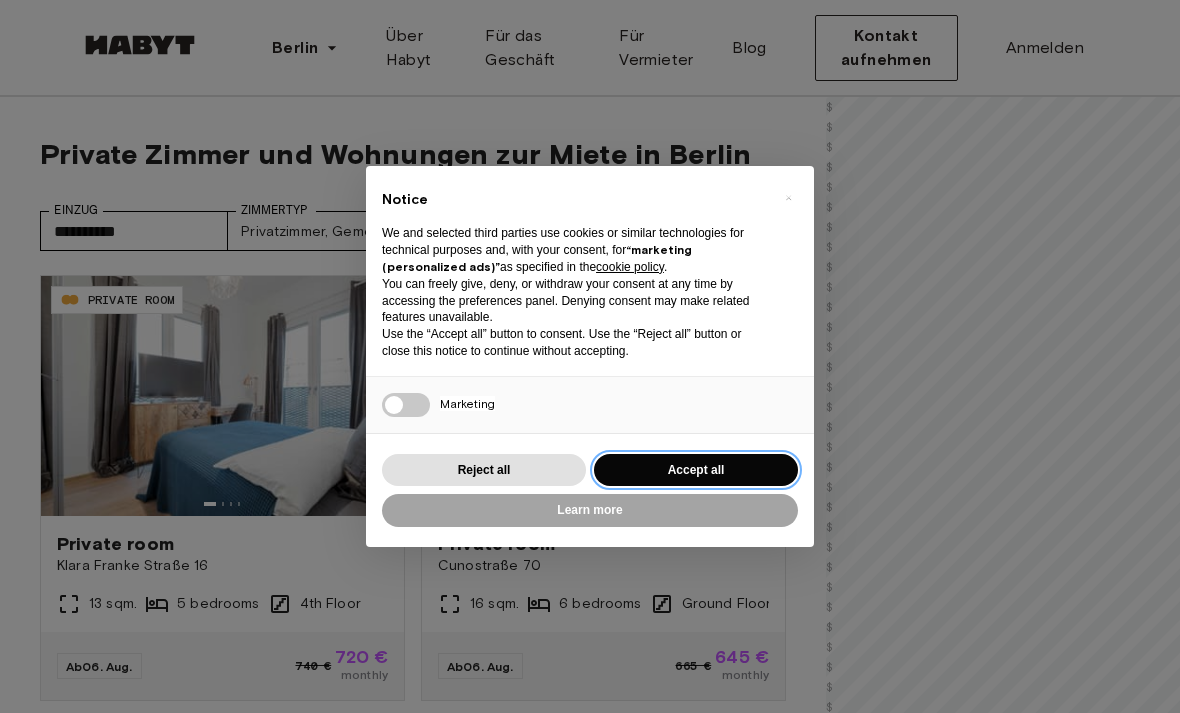 click on "Accept all" at bounding box center (696, 470) 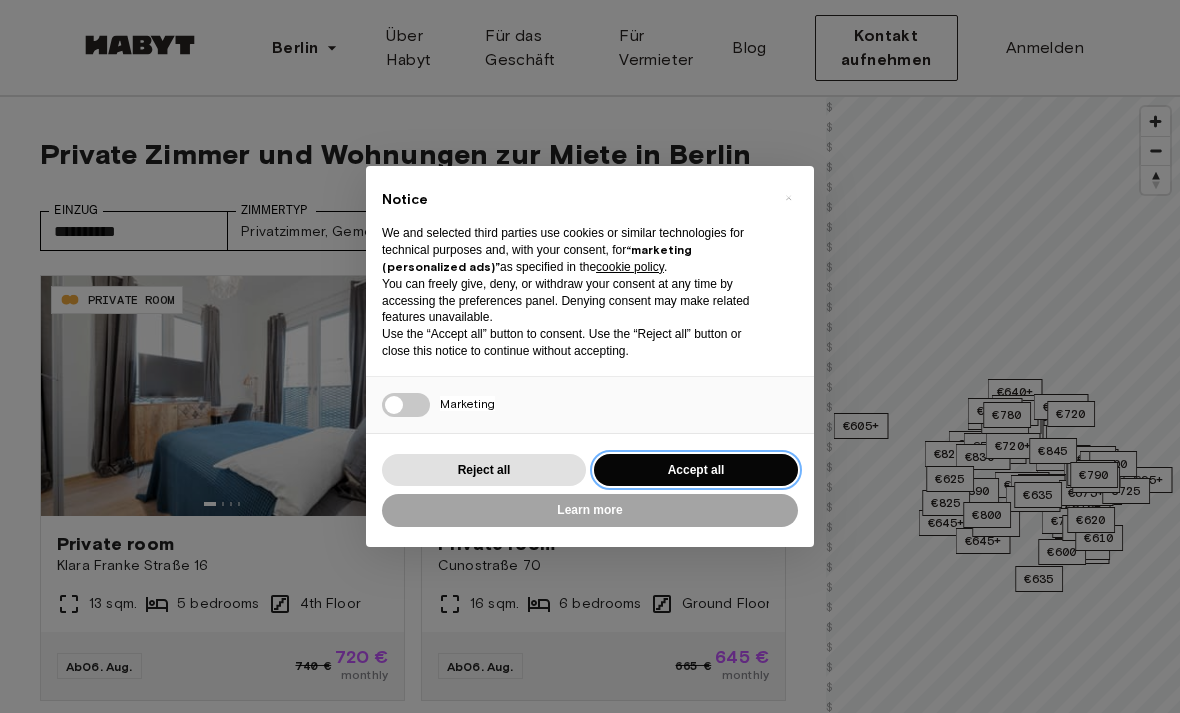 scroll, scrollTop: 0, scrollLeft: 0, axis: both 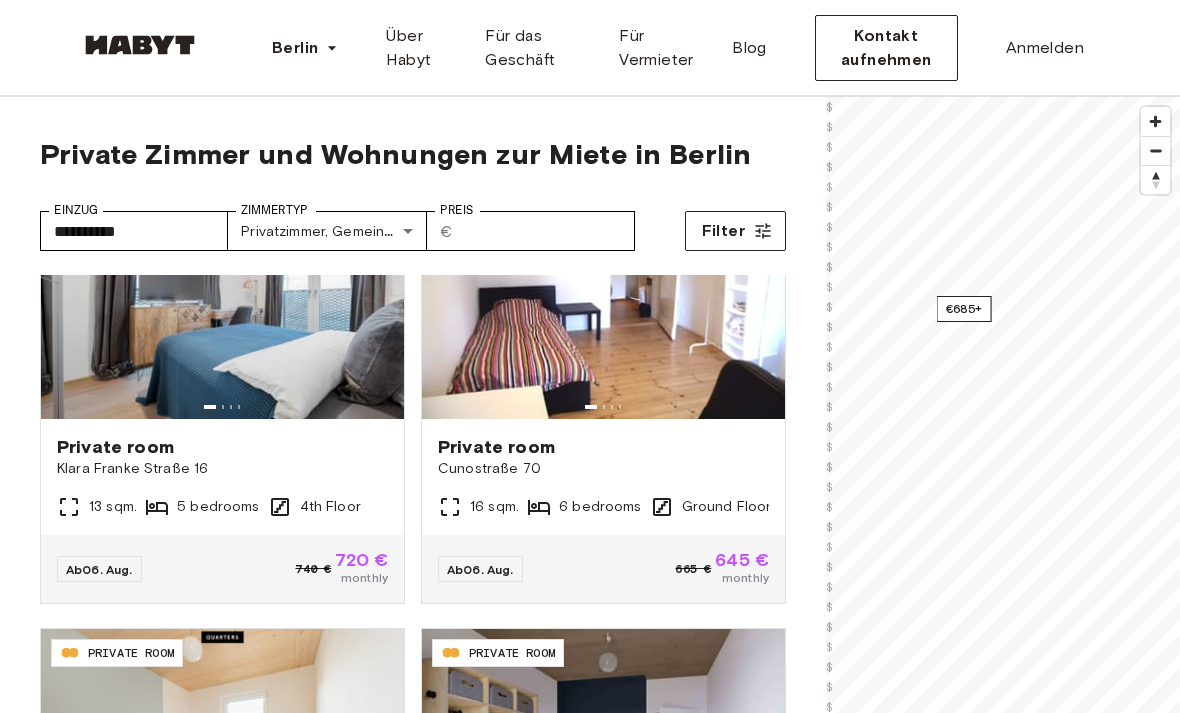 click on "€685+" at bounding box center (964, 309) 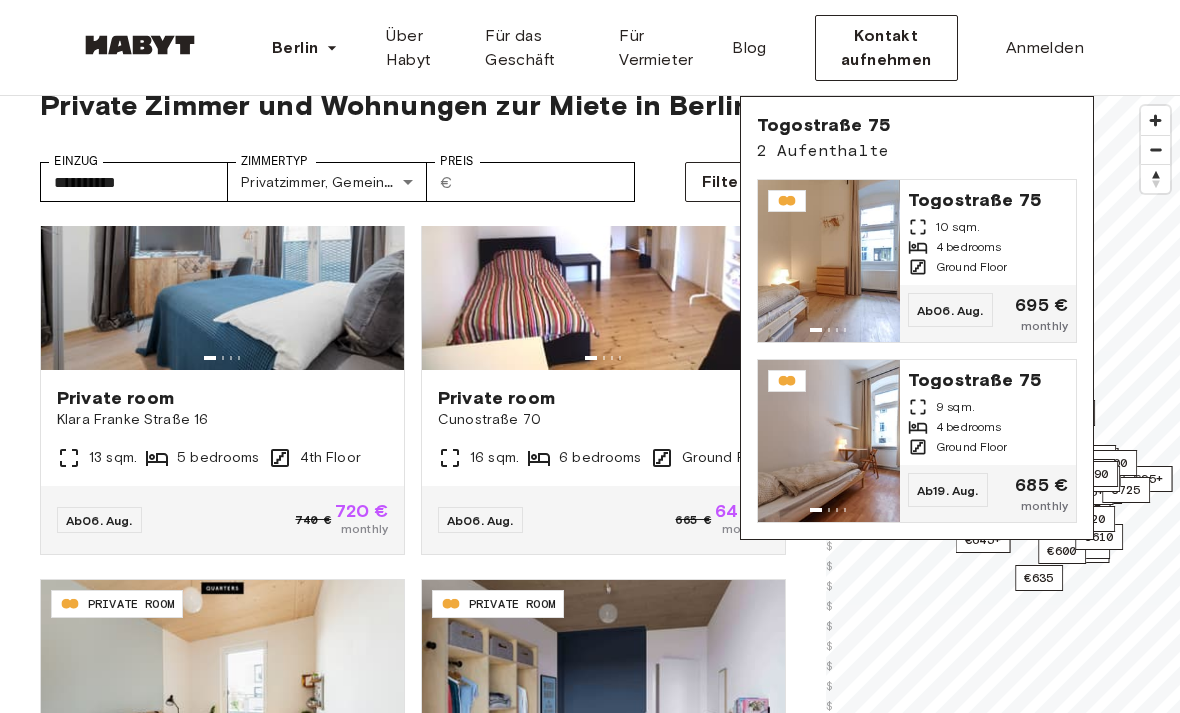 scroll, scrollTop: 50, scrollLeft: 0, axis: vertical 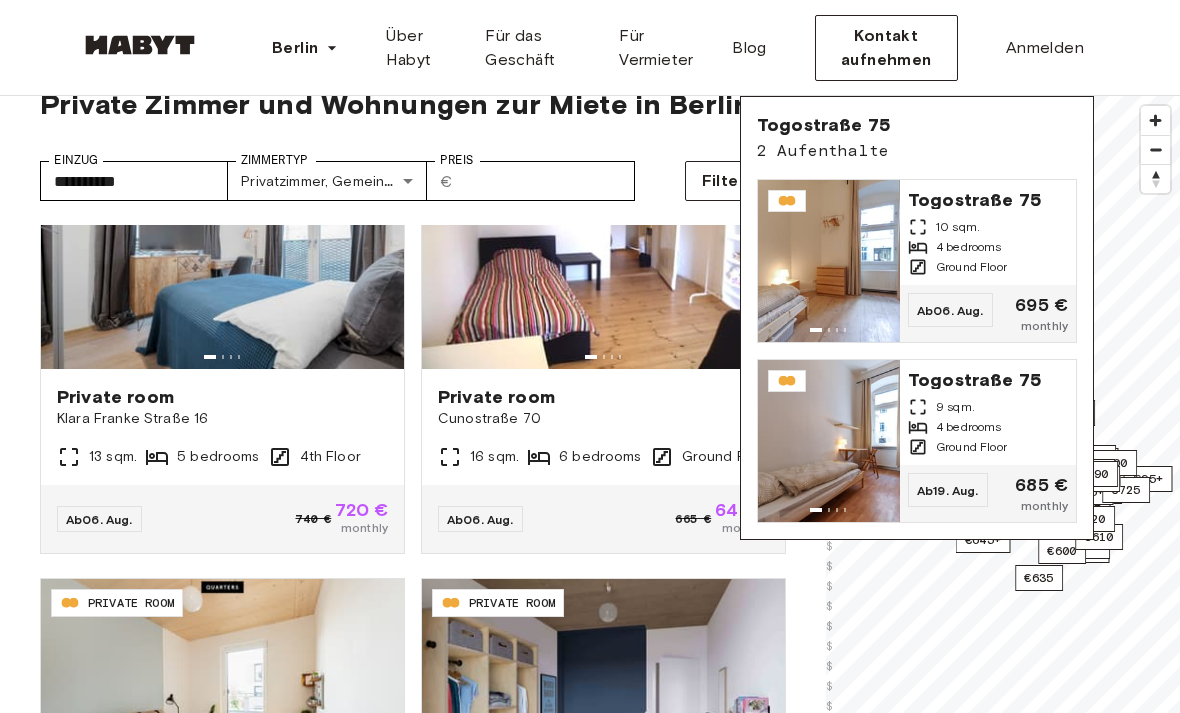 click on "4 bedrooms" at bounding box center (969, 427) 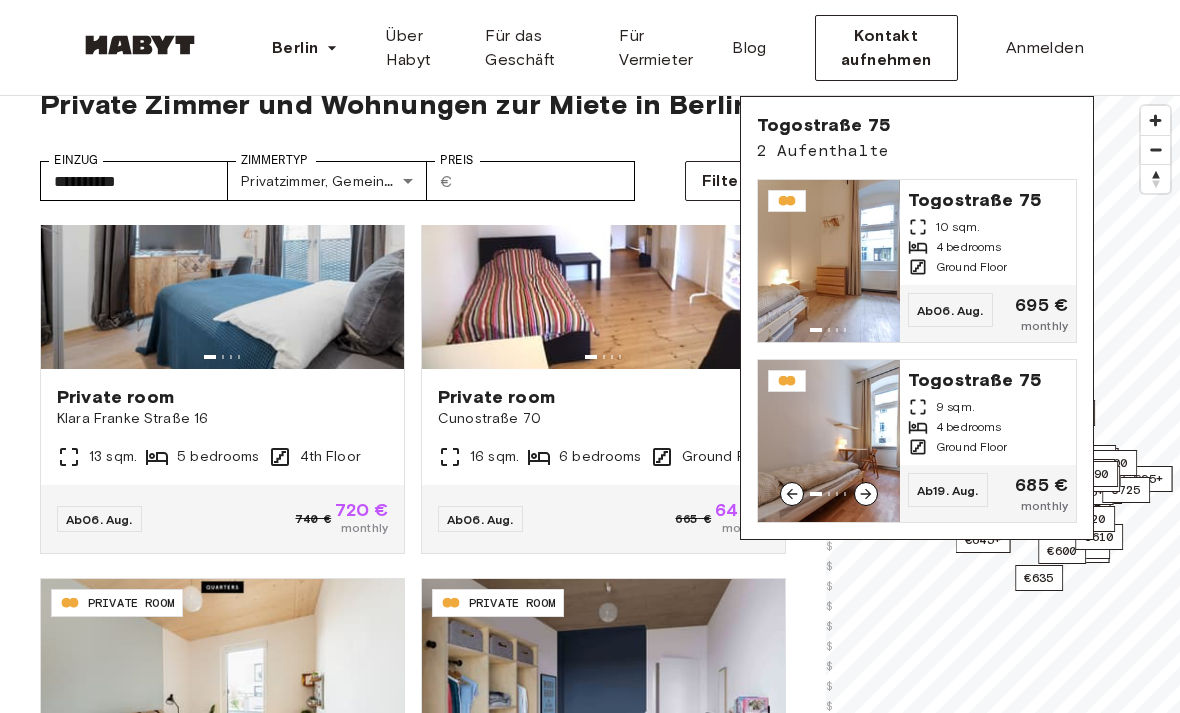 click at bounding box center [222, 249] 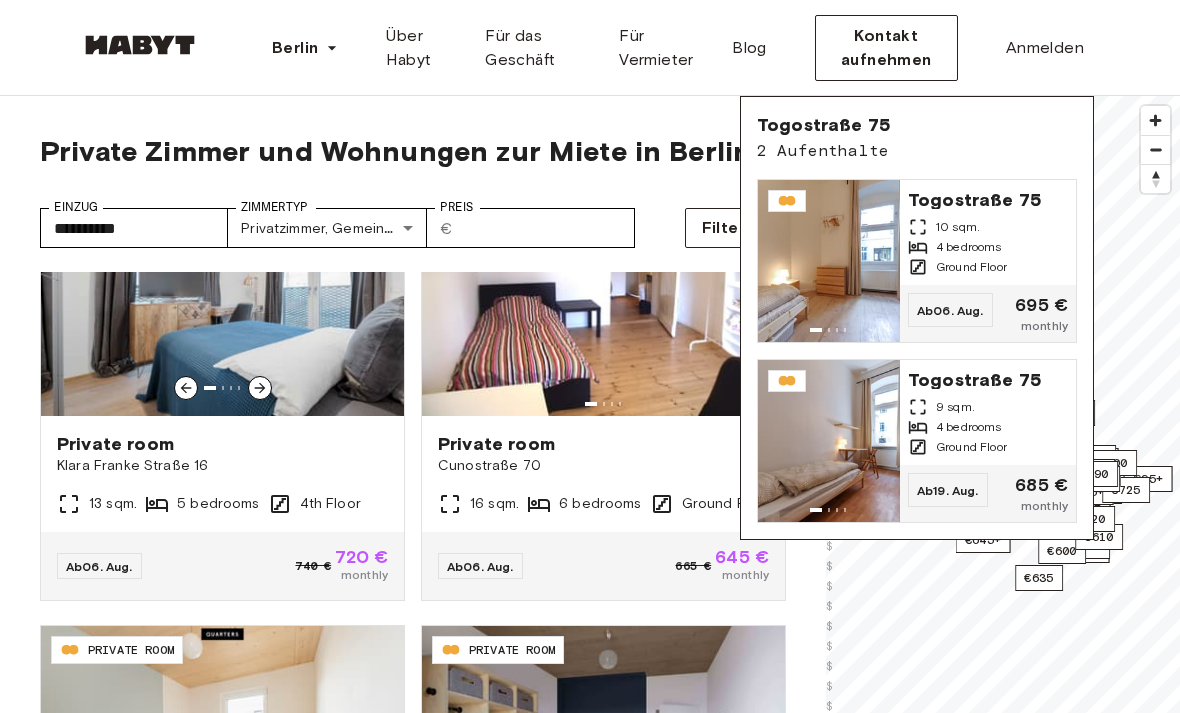 scroll, scrollTop: 0, scrollLeft: 0, axis: both 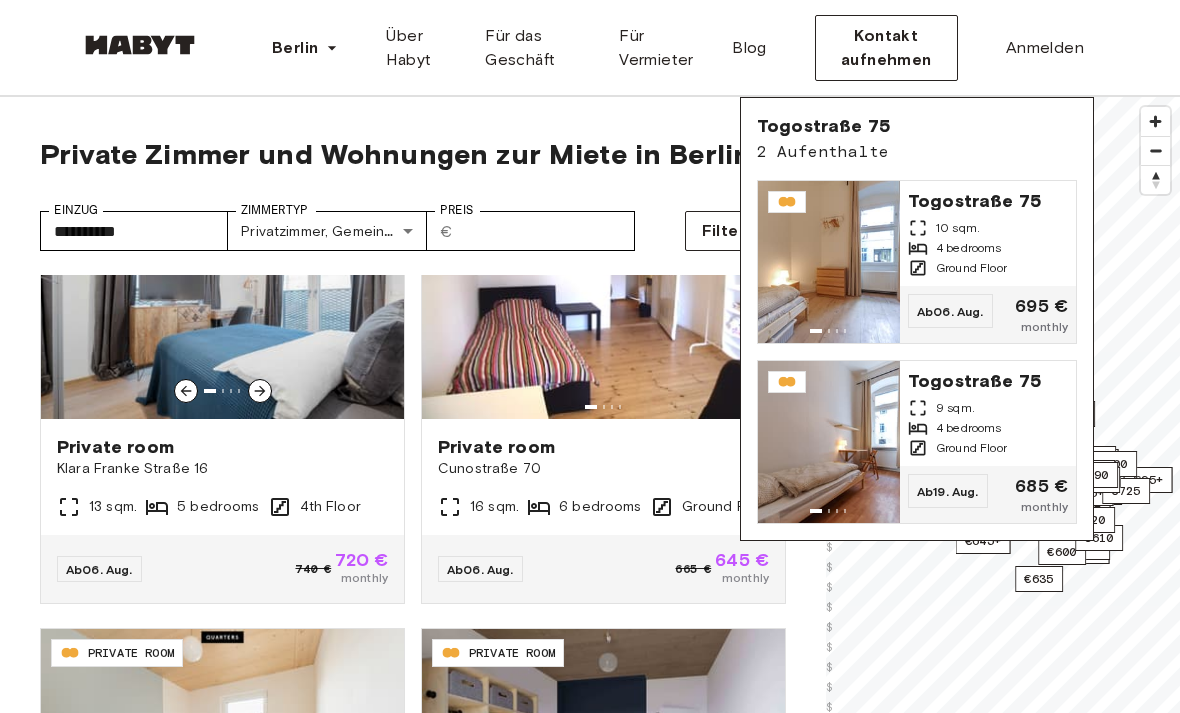 click on "**********" at bounding box center (590, 2491) 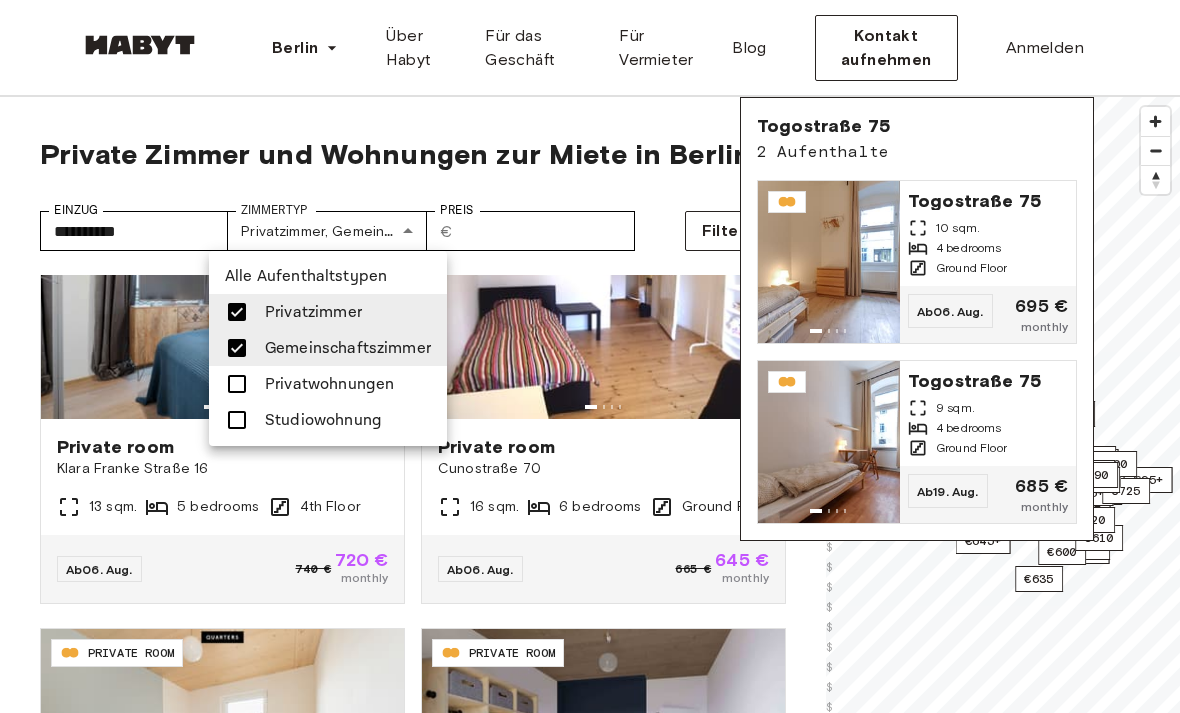 click at bounding box center (237, 348) 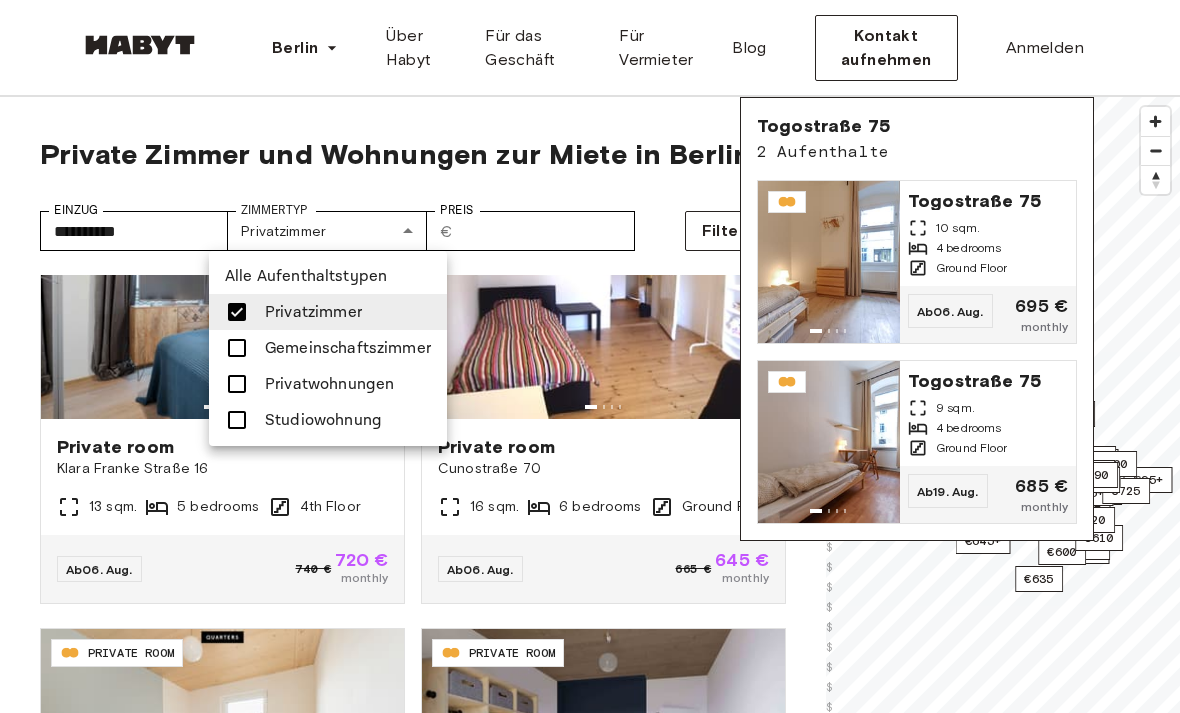 click at bounding box center [237, 384] 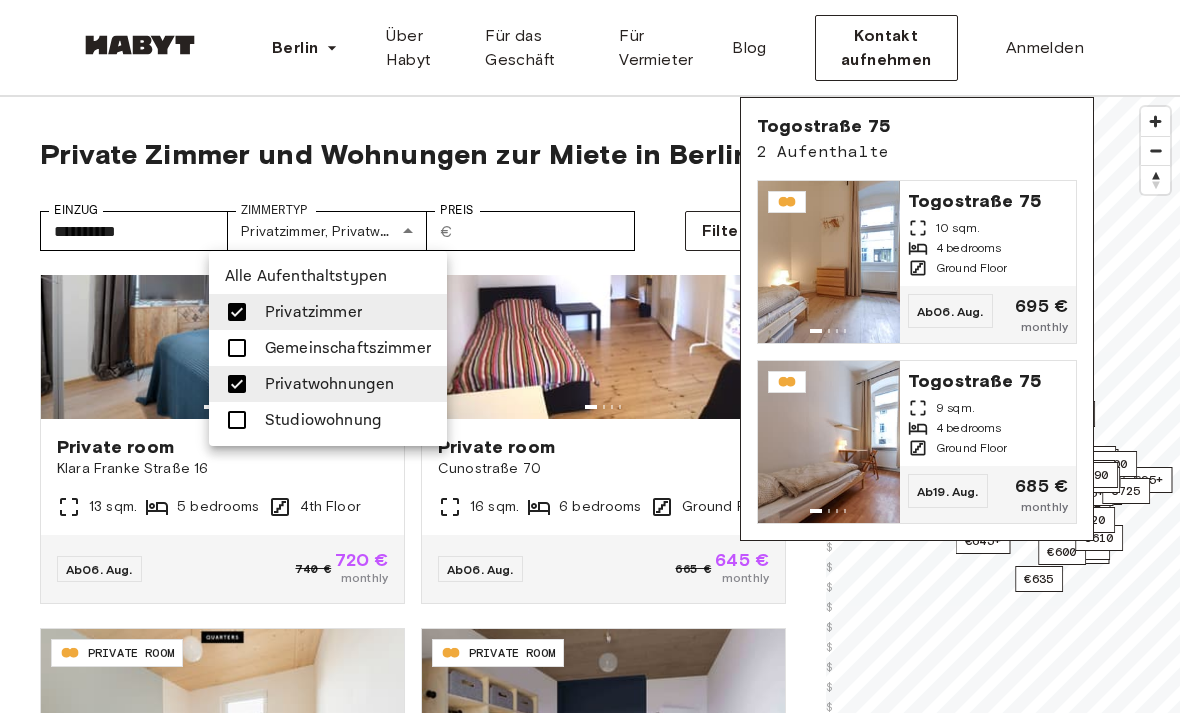 click at bounding box center [237, 312] 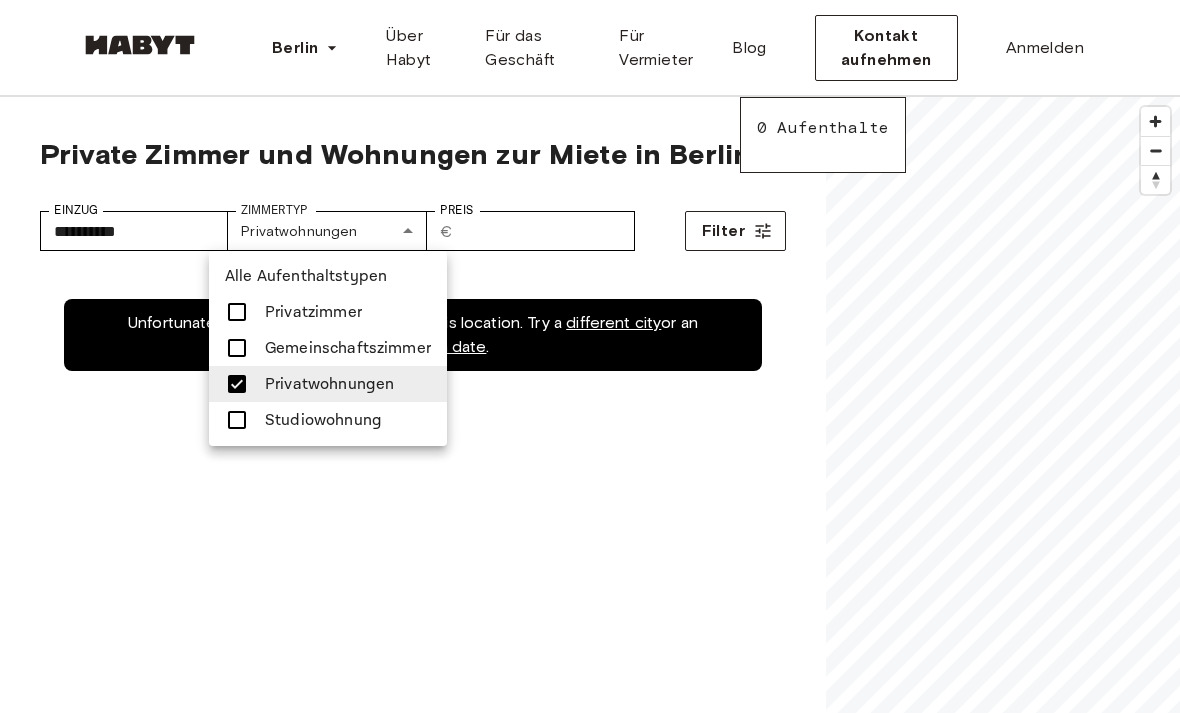 scroll, scrollTop: 0, scrollLeft: 0, axis: both 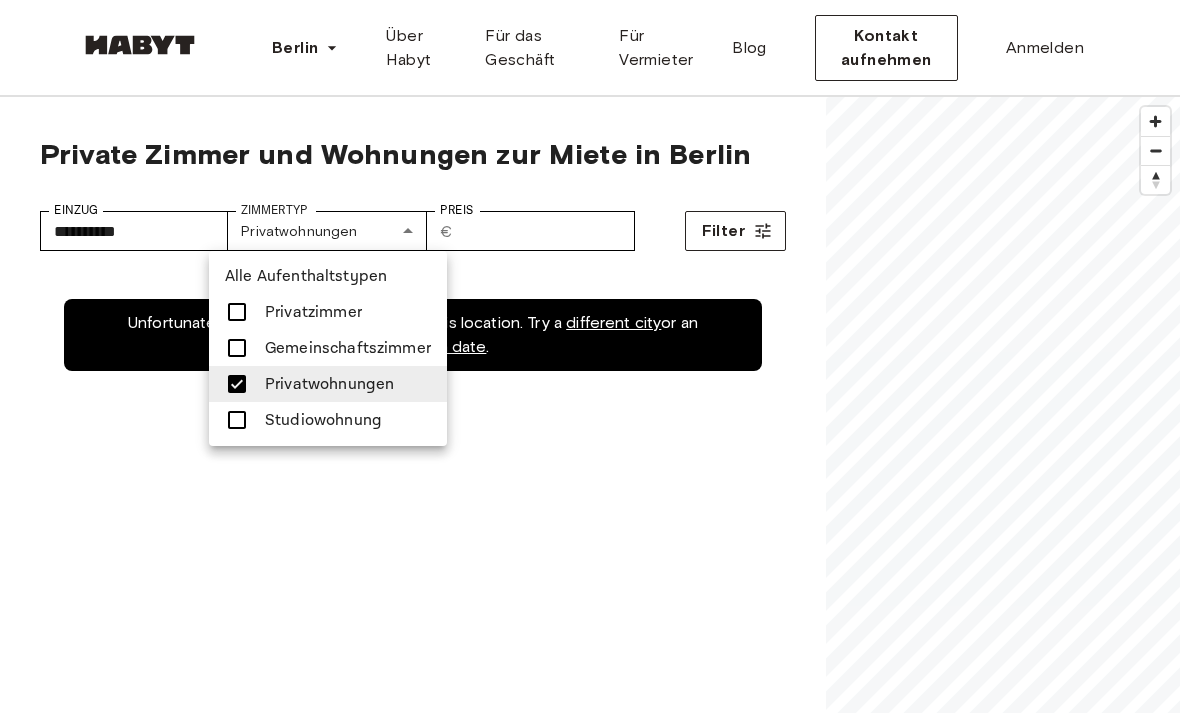 click at bounding box center [237, 312] 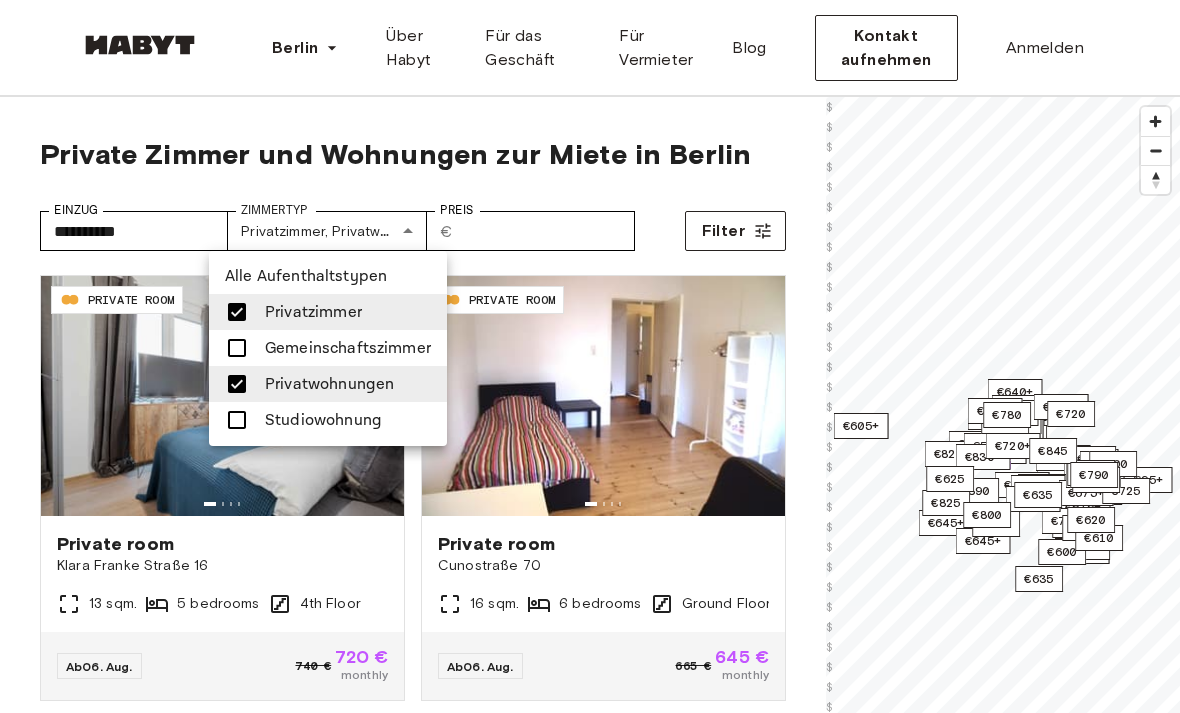 click at bounding box center [237, 384] 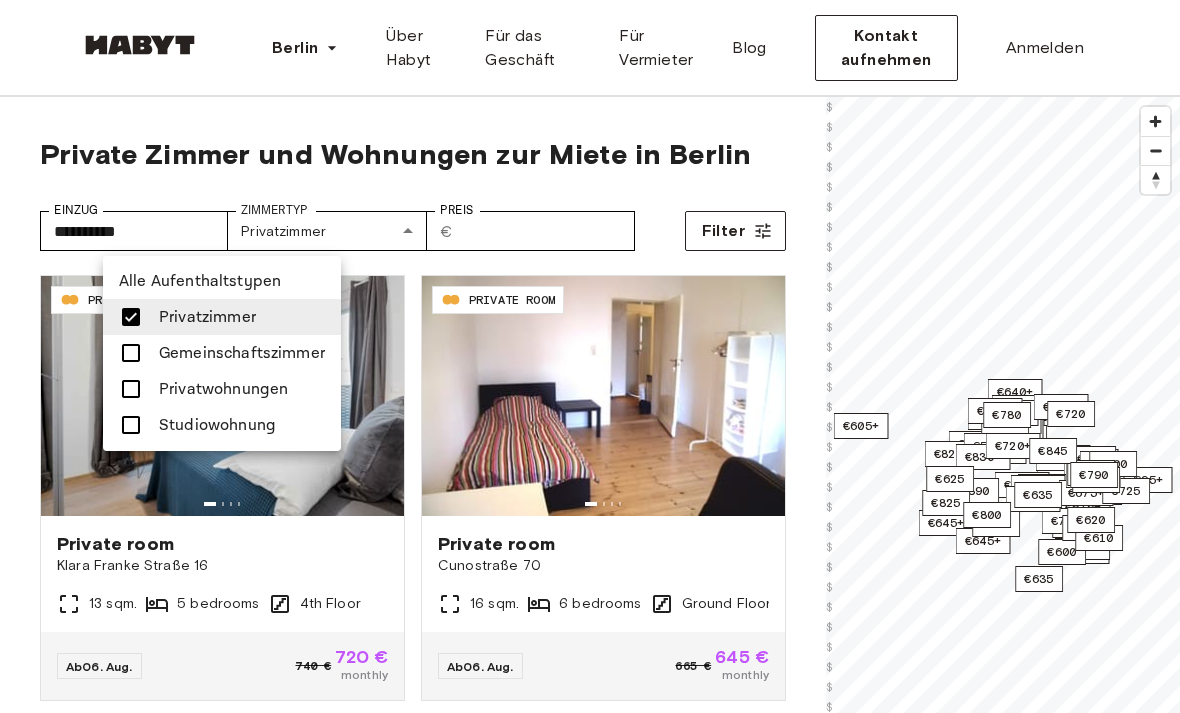 click at bounding box center (590, 356) 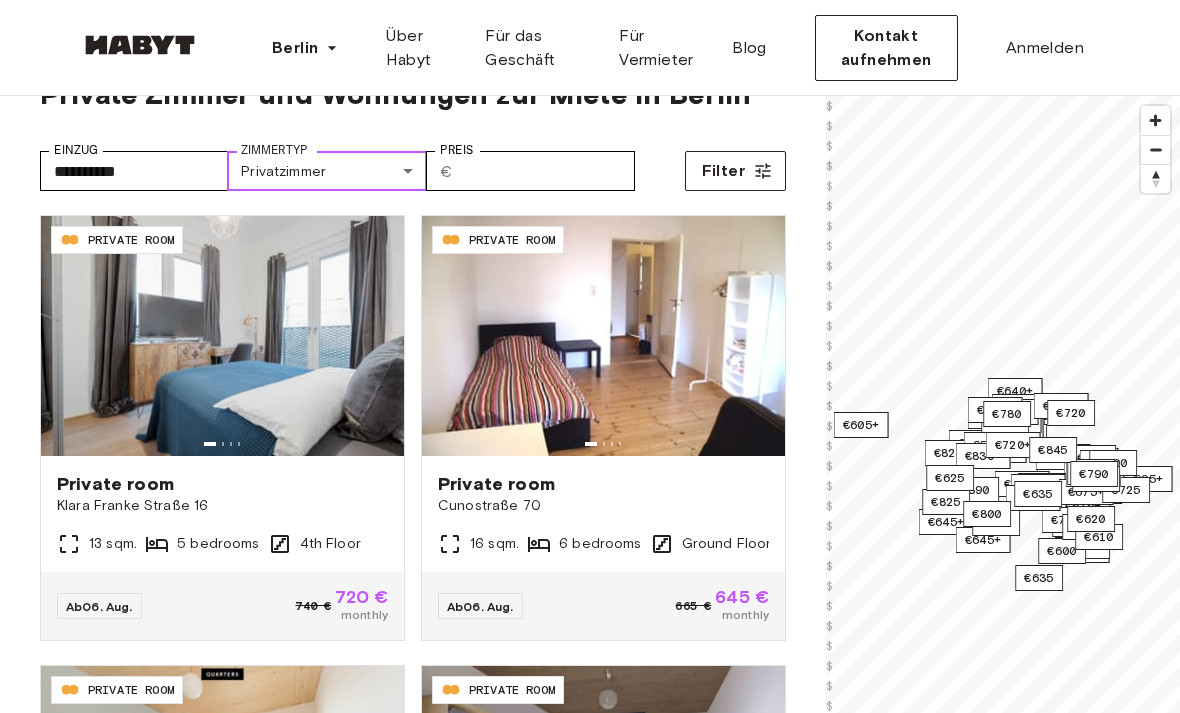 scroll, scrollTop: 61, scrollLeft: 0, axis: vertical 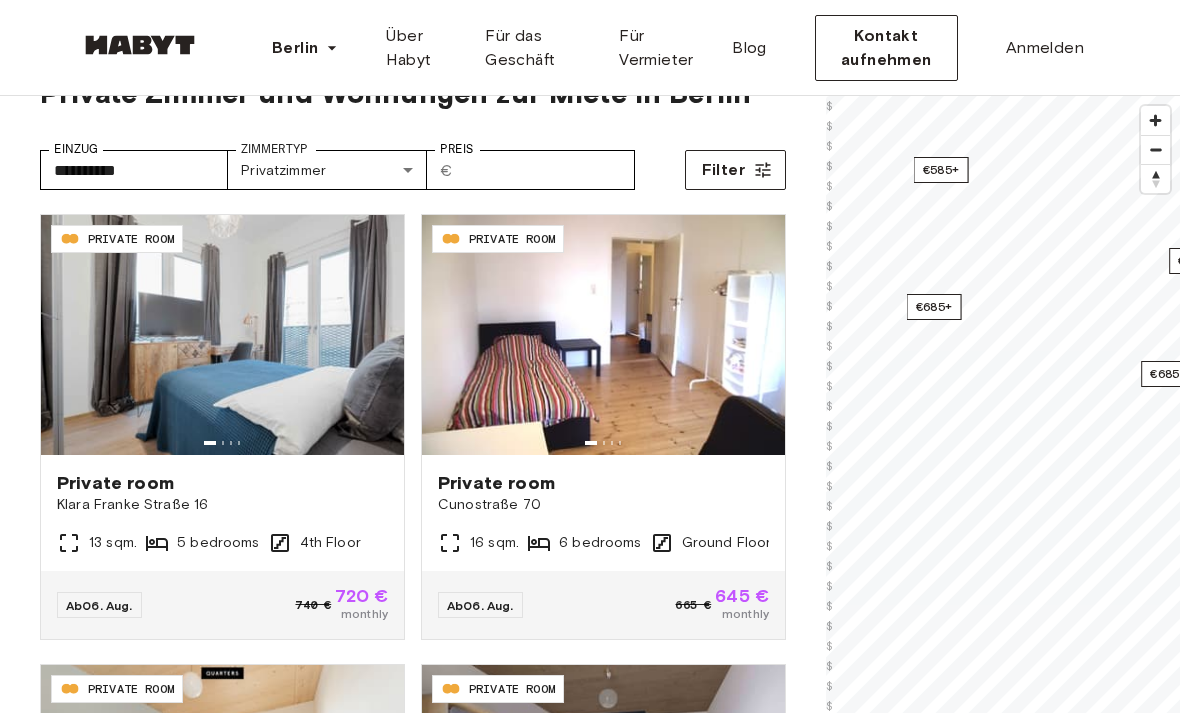 click on "**********" at bounding box center [590, 2430] 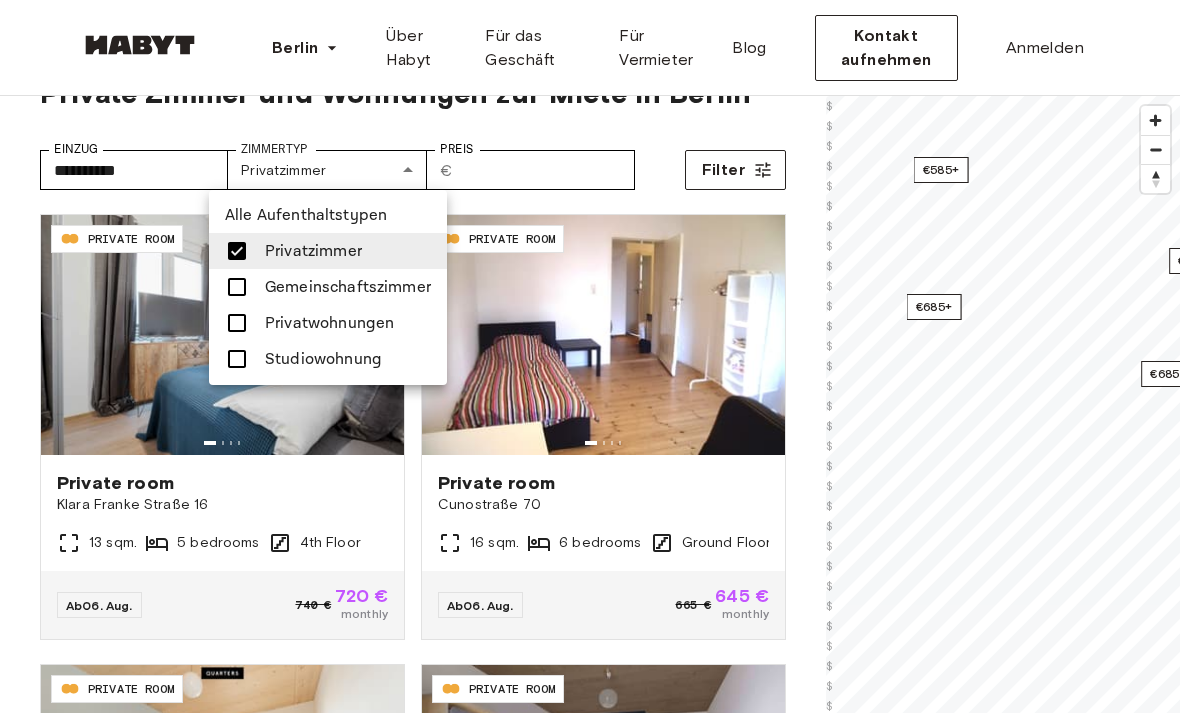 click at bounding box center [237, 359] 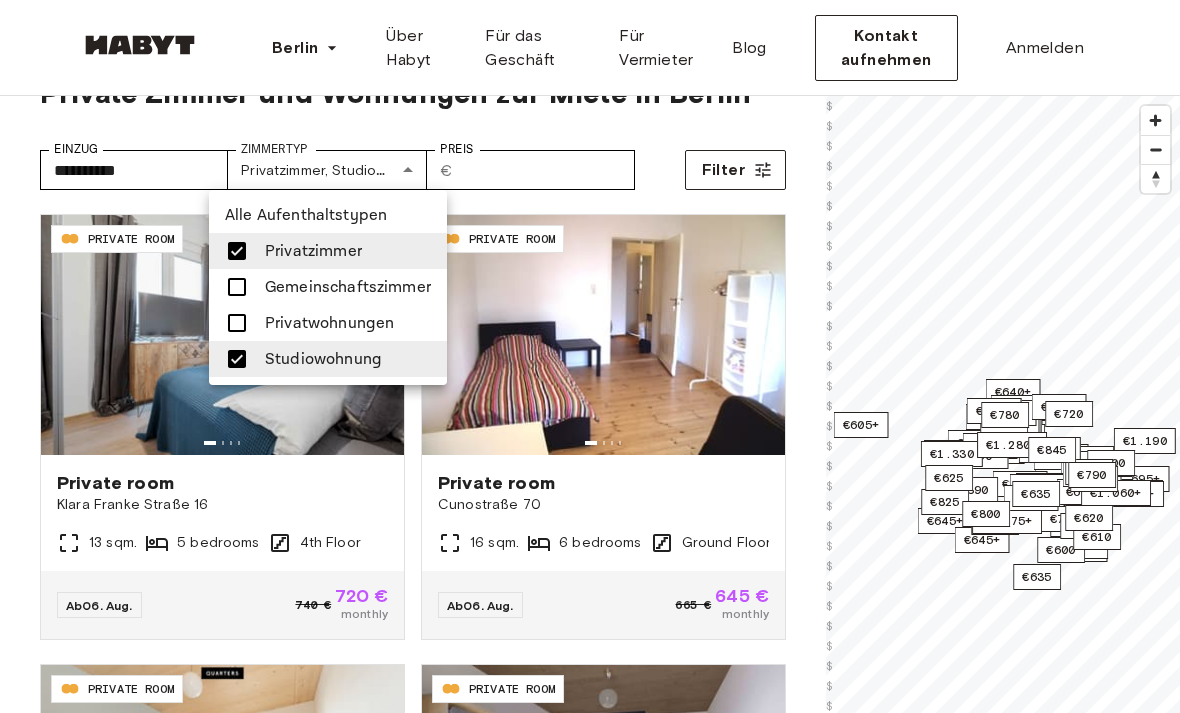 click at bounding box center (237, 251) 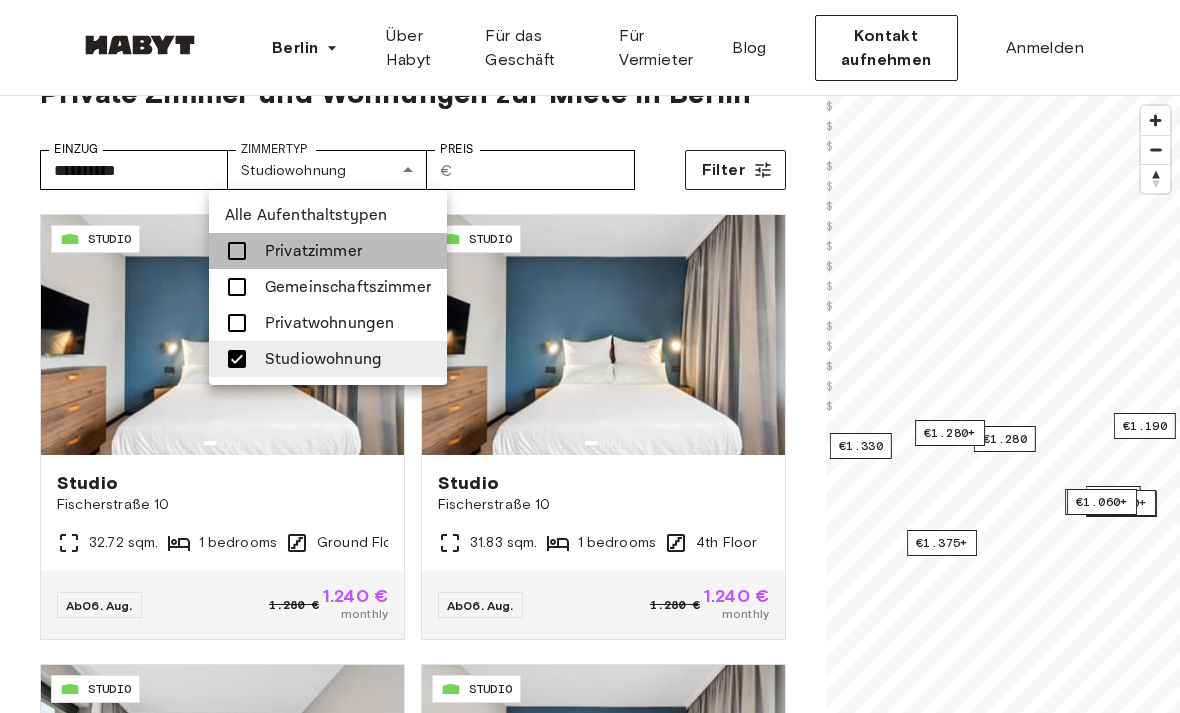 click at bounding box center [237, 251] 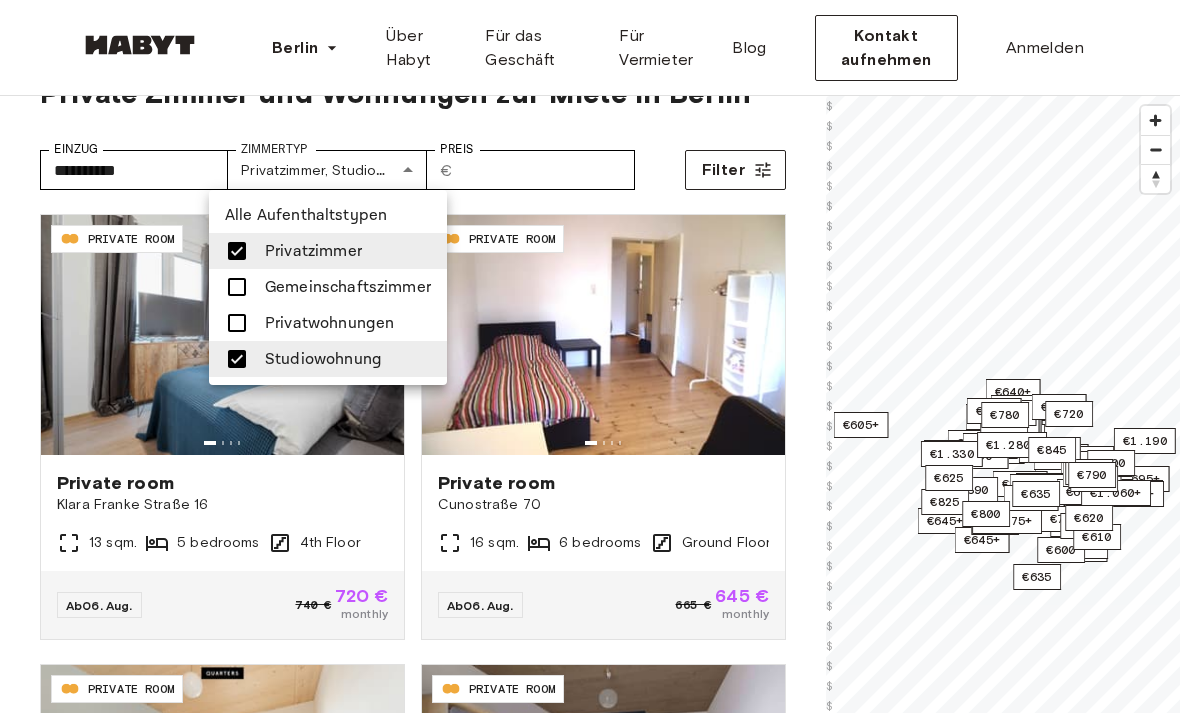 click at bounding box center [237, 359] 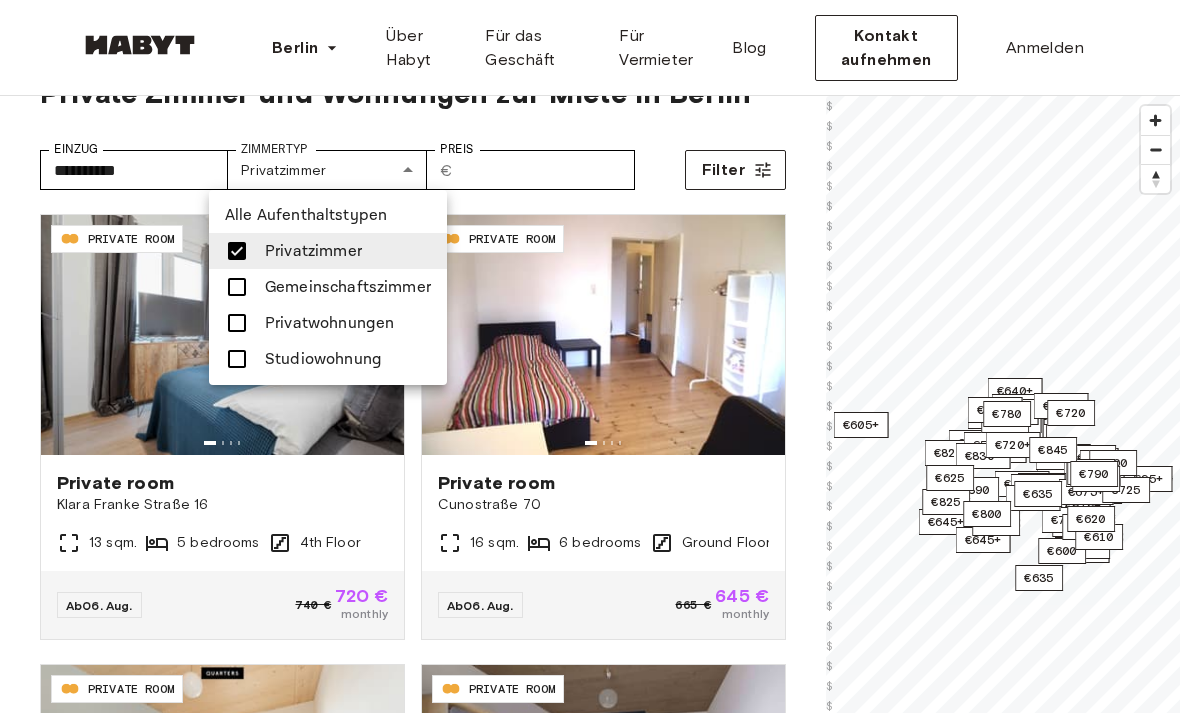 click at bounding box center [590, 356] 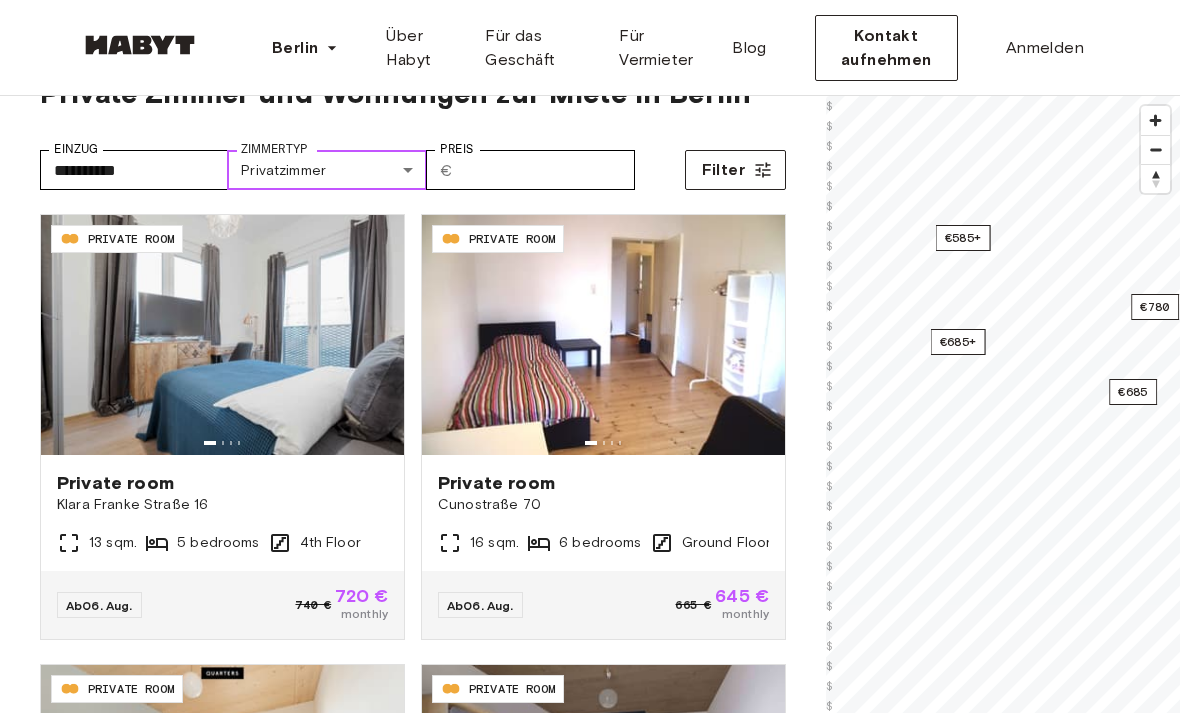 click on "€585+" at bounding box center [963, 238] 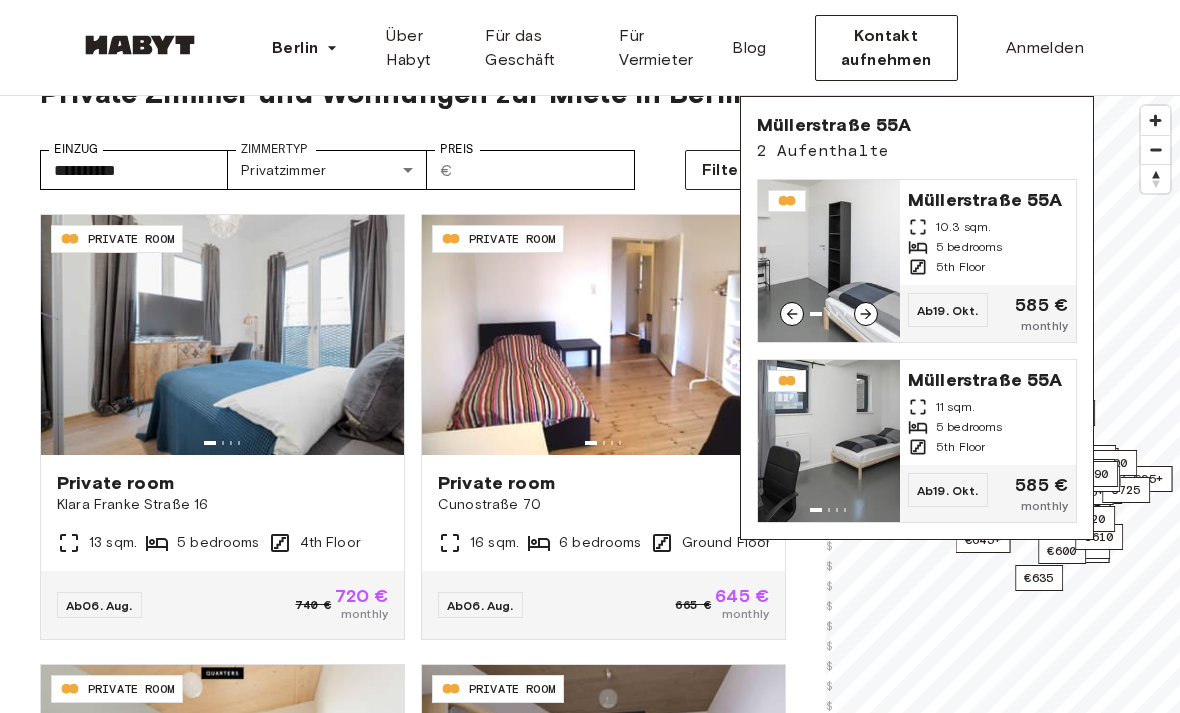 click on "10.3 sqm." at bounding box center (988, 227) 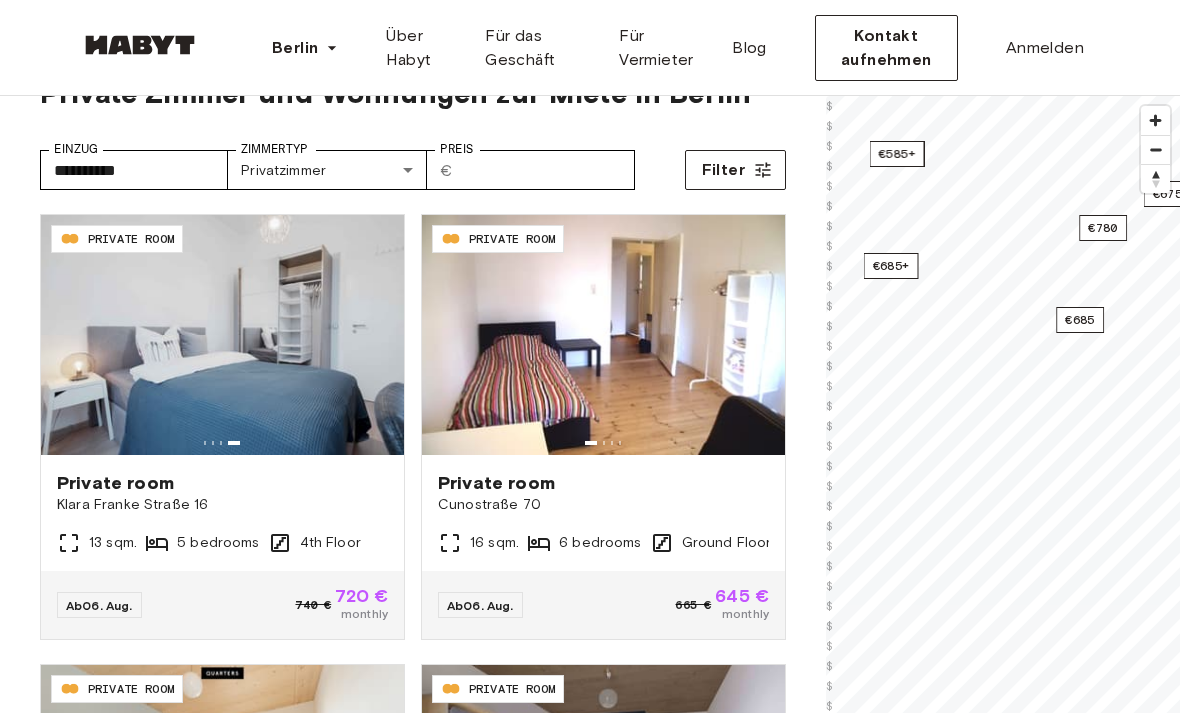 click on "€685" at bounding box center (1080, 320) 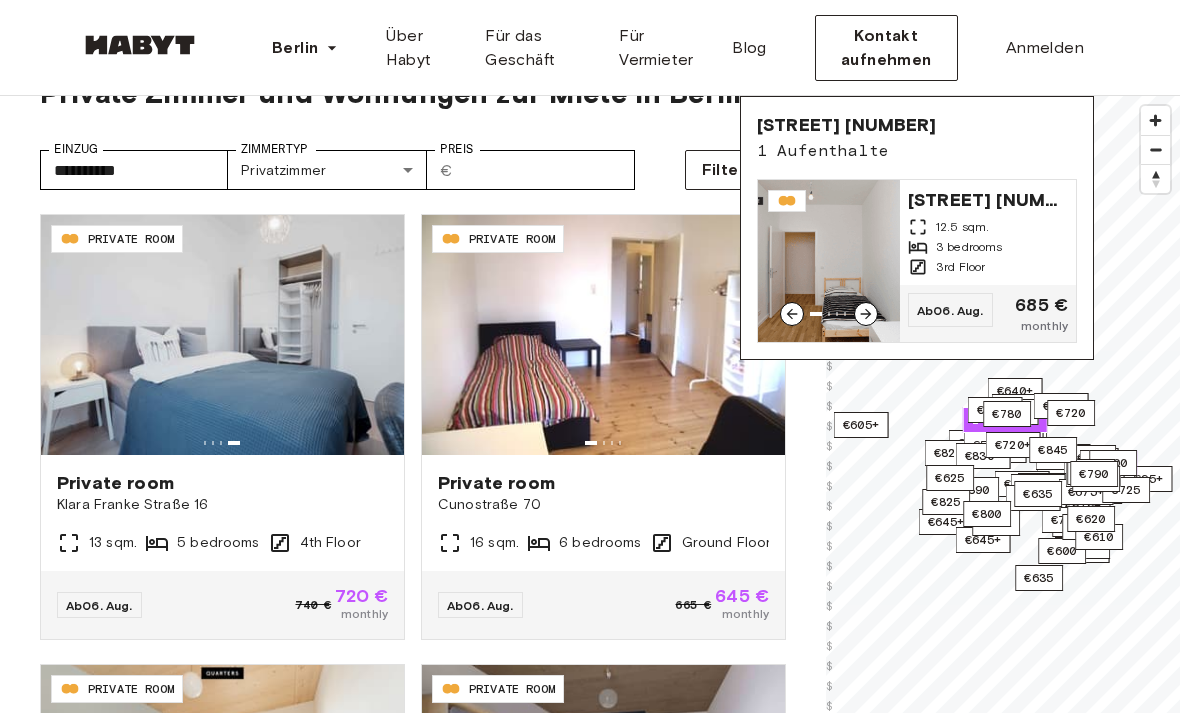 click on "3rd Floor" at bounding box center [988, 267] 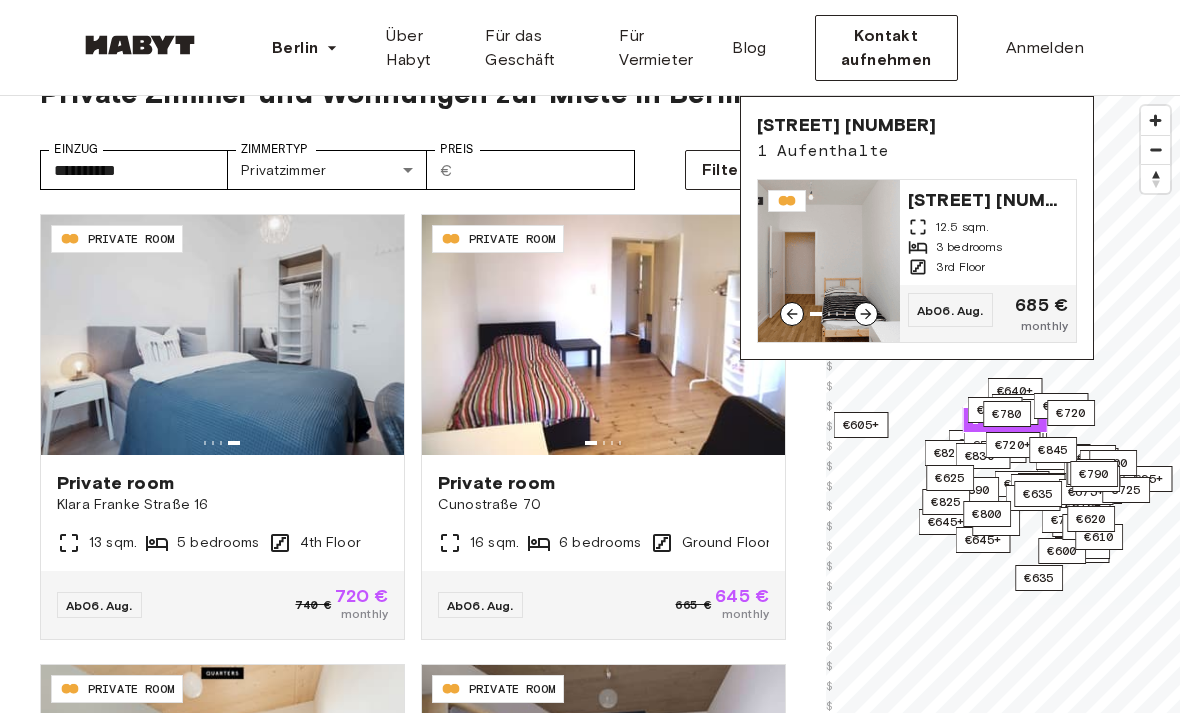 click on "**********" at bounding box center [590, 2430] 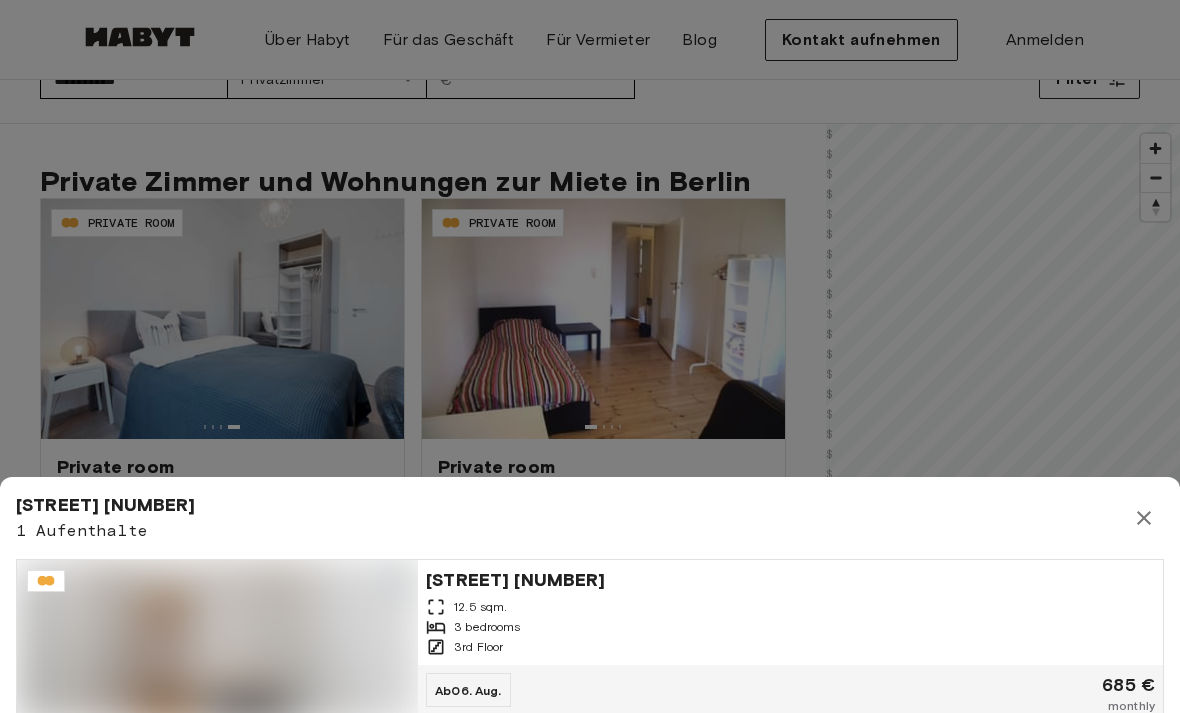 scroll, scrollTop: 0, scrollLeft: 0, axis: both 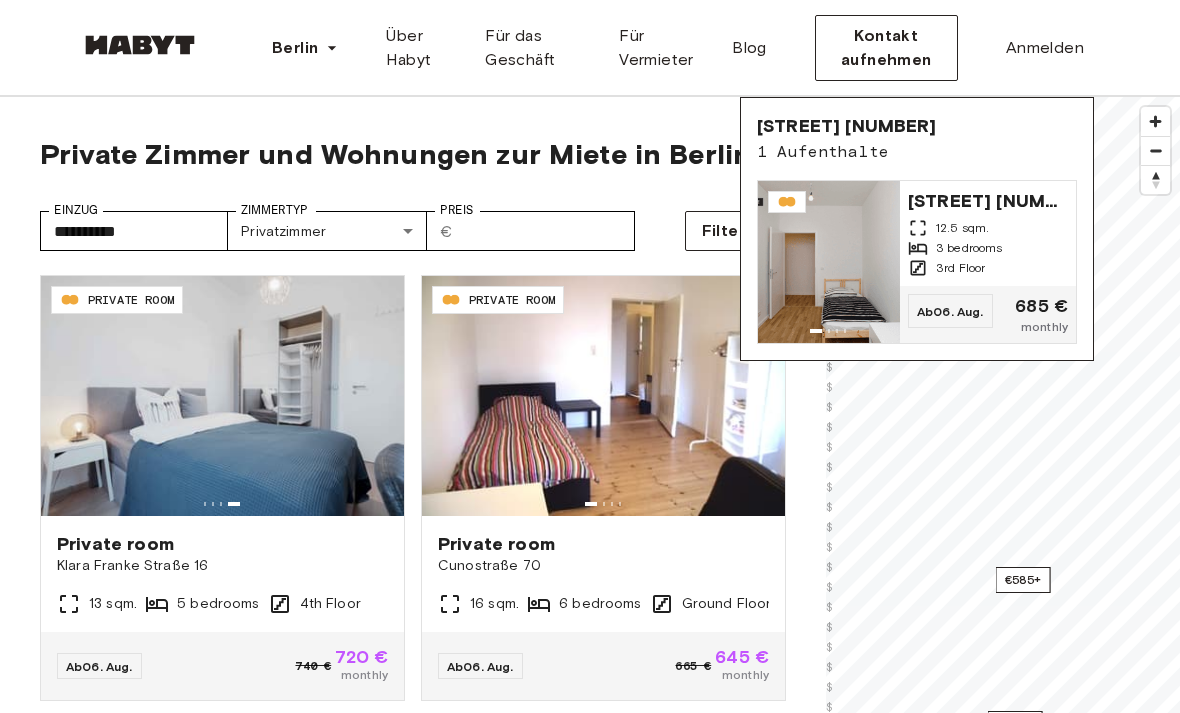 click on "**********" at bounding box center [590, 2491] 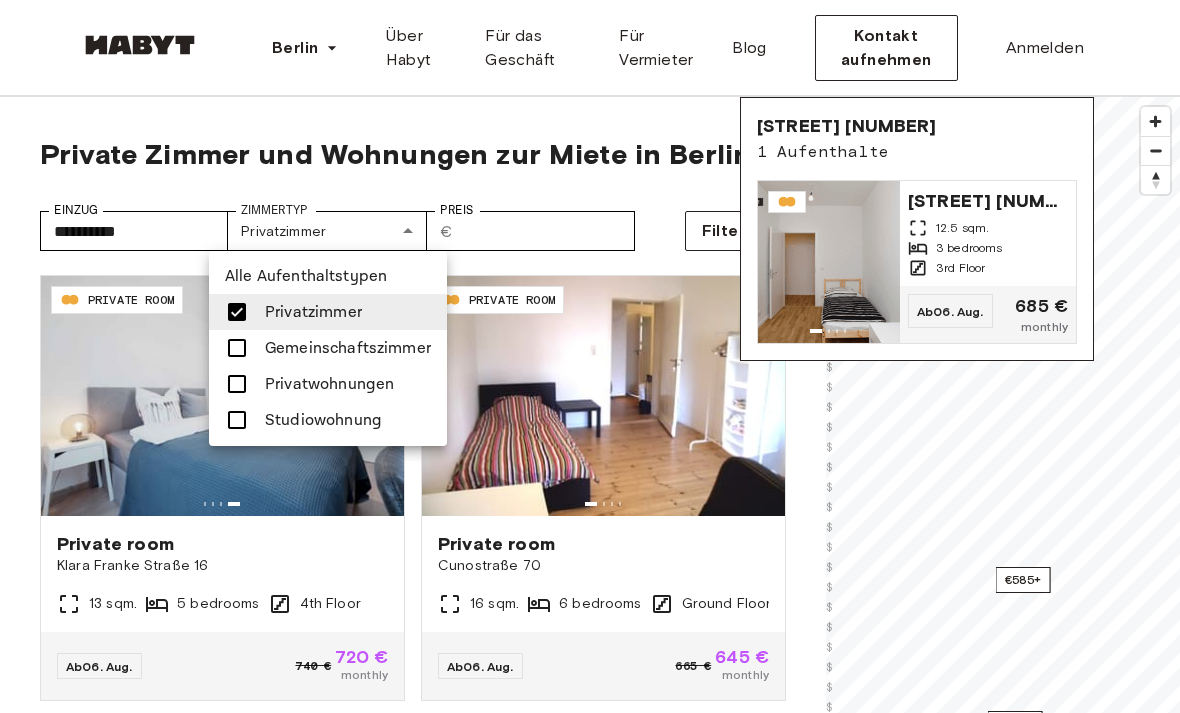 click at bounding box center [590, 356] 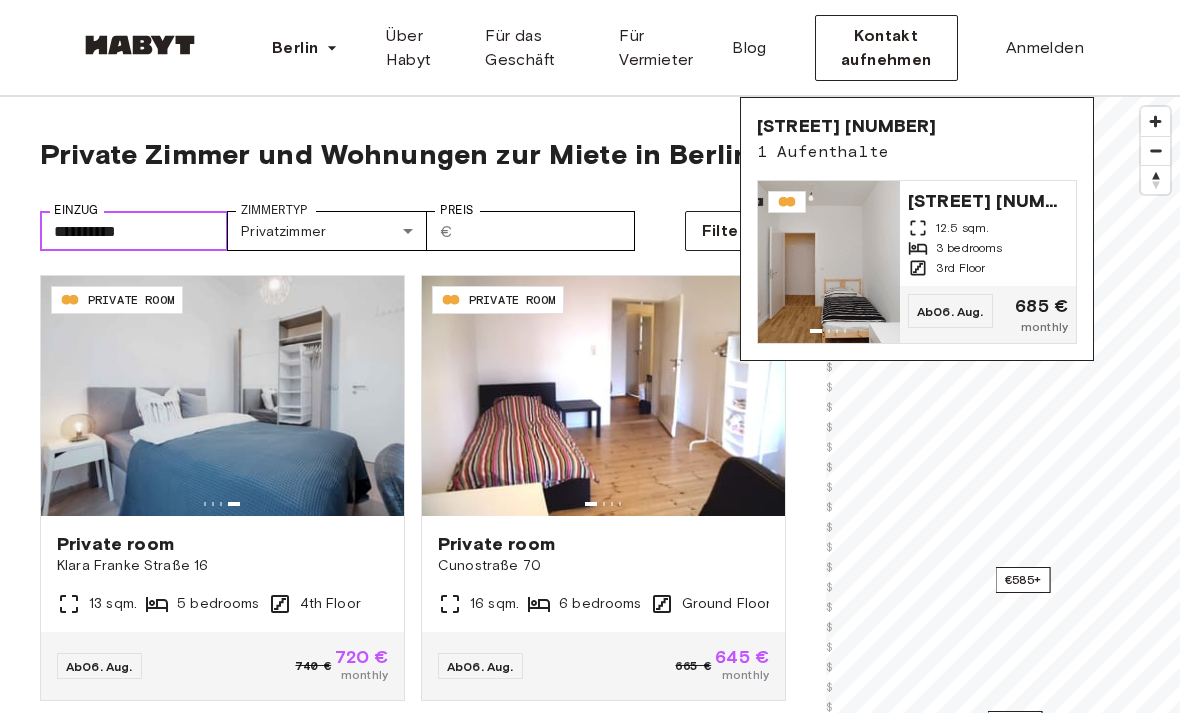 click on "**********" at bounding box center [134, 231] 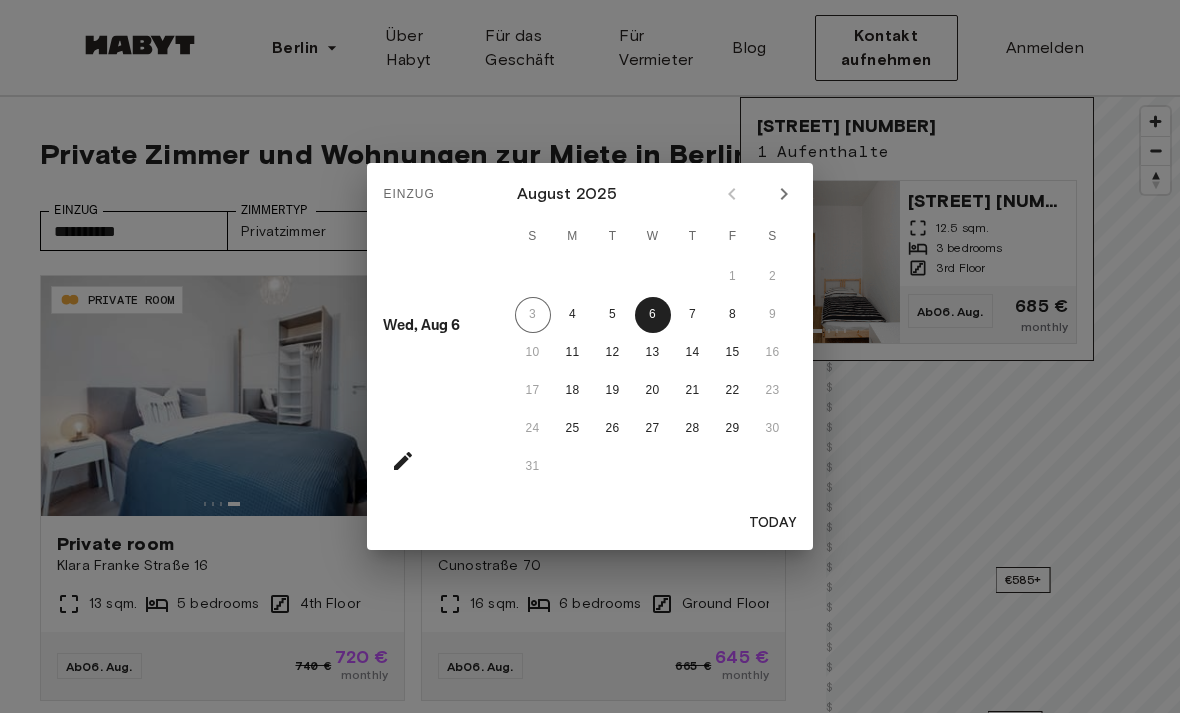 click 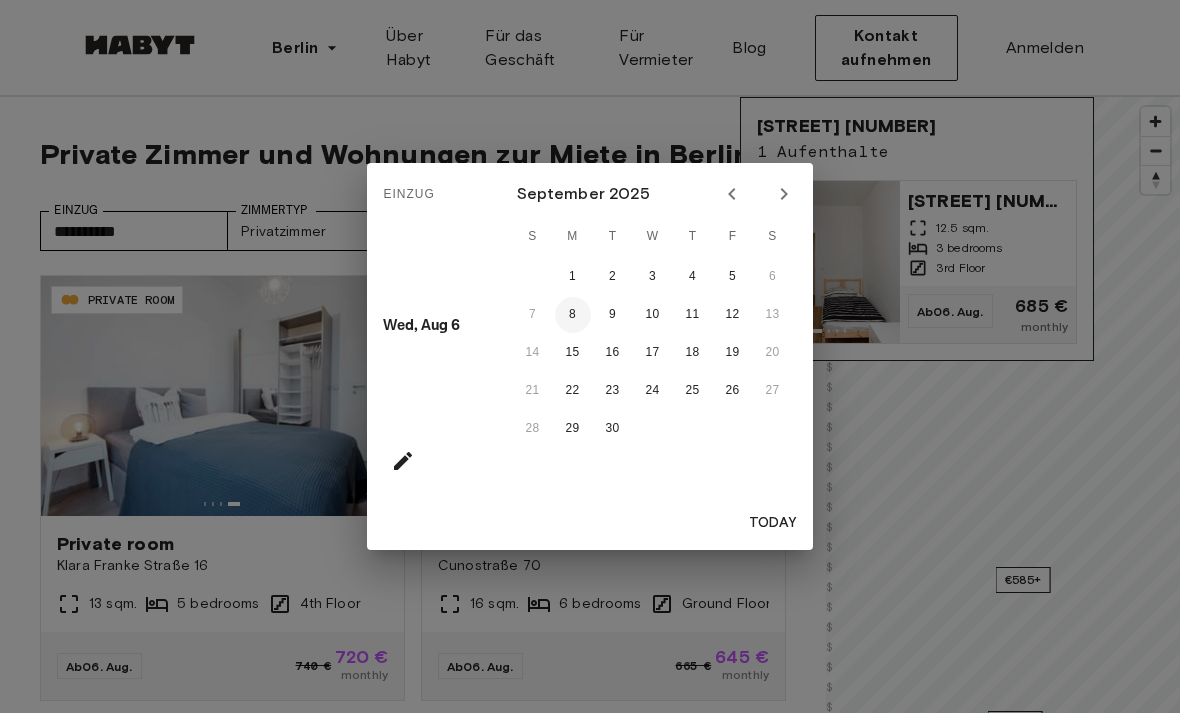 click on "8" at bounding box center (573, 315) 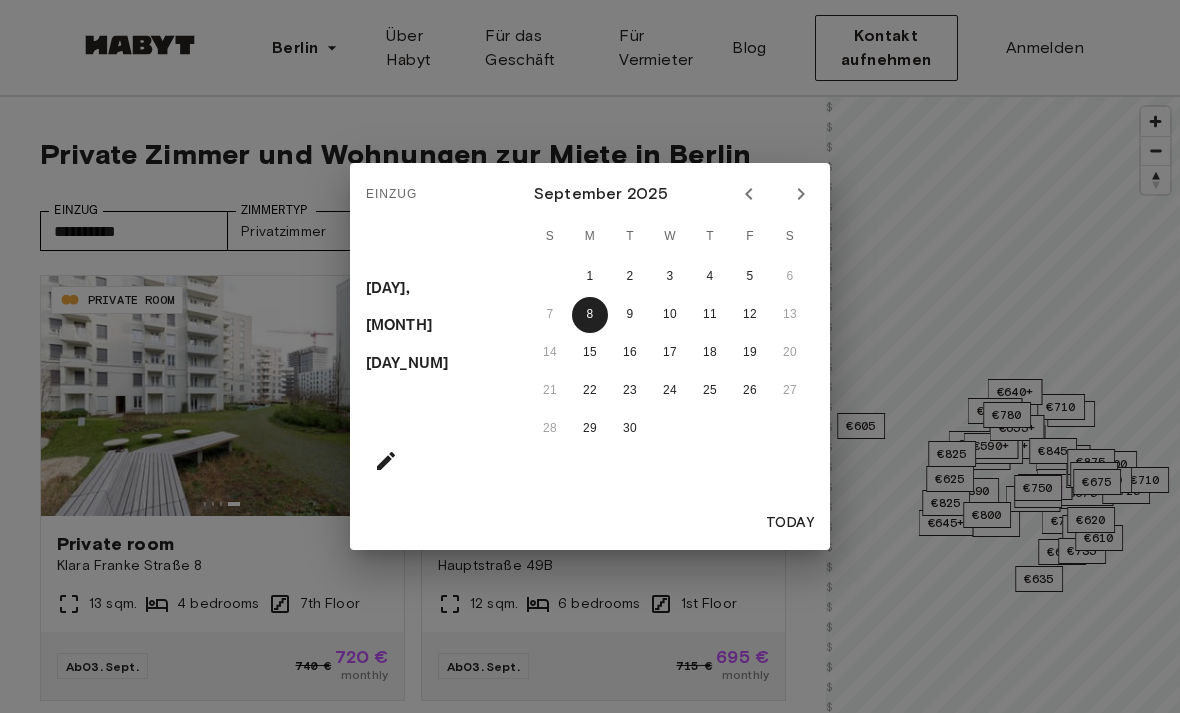 click on "Today" at bounding box center [790, 523] 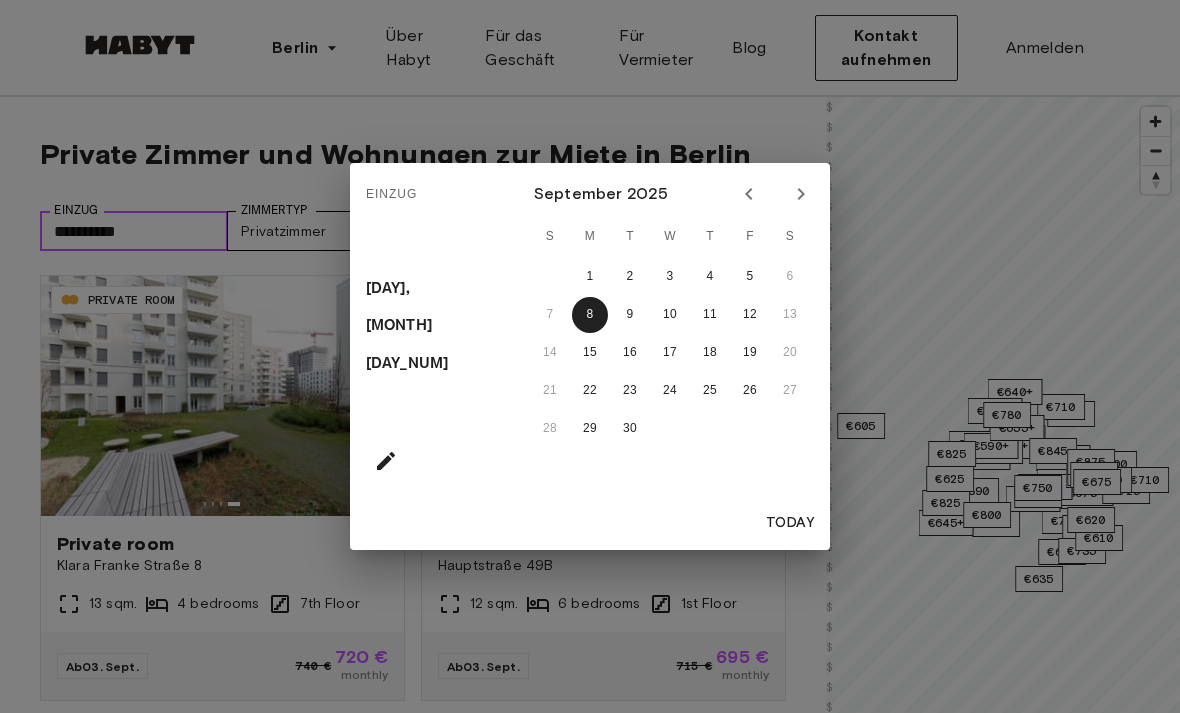 type on "**********" 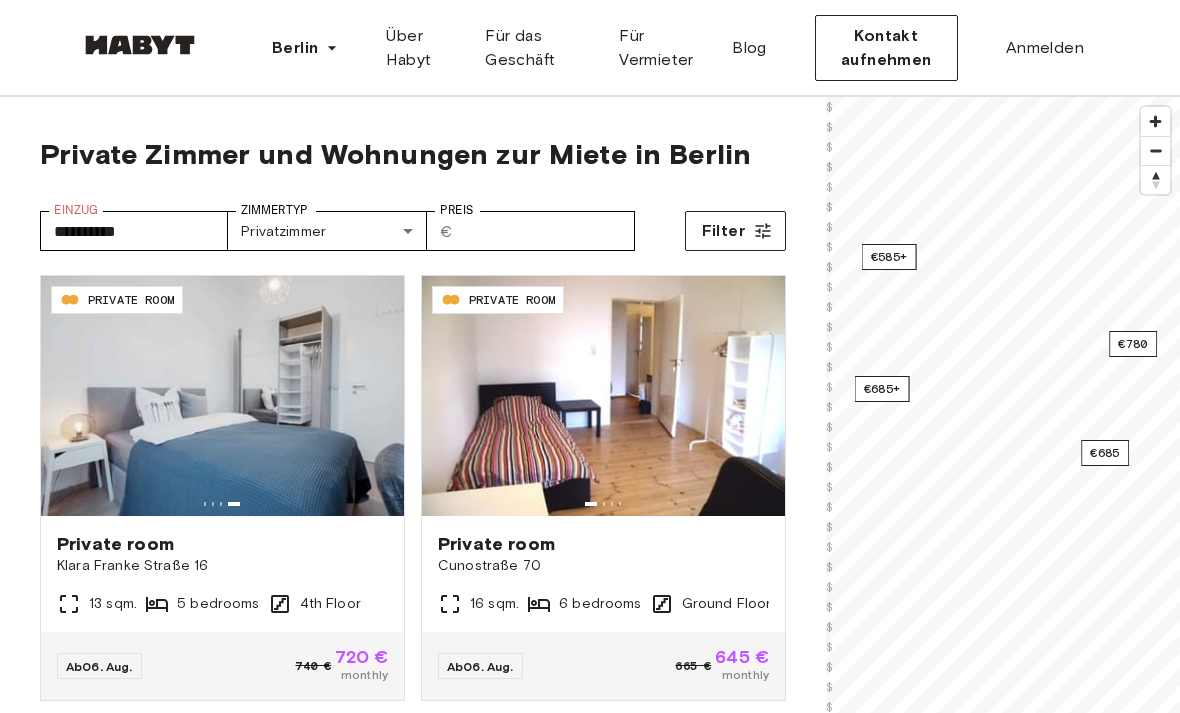 click on "€585+" at bounding box center (889, 257) 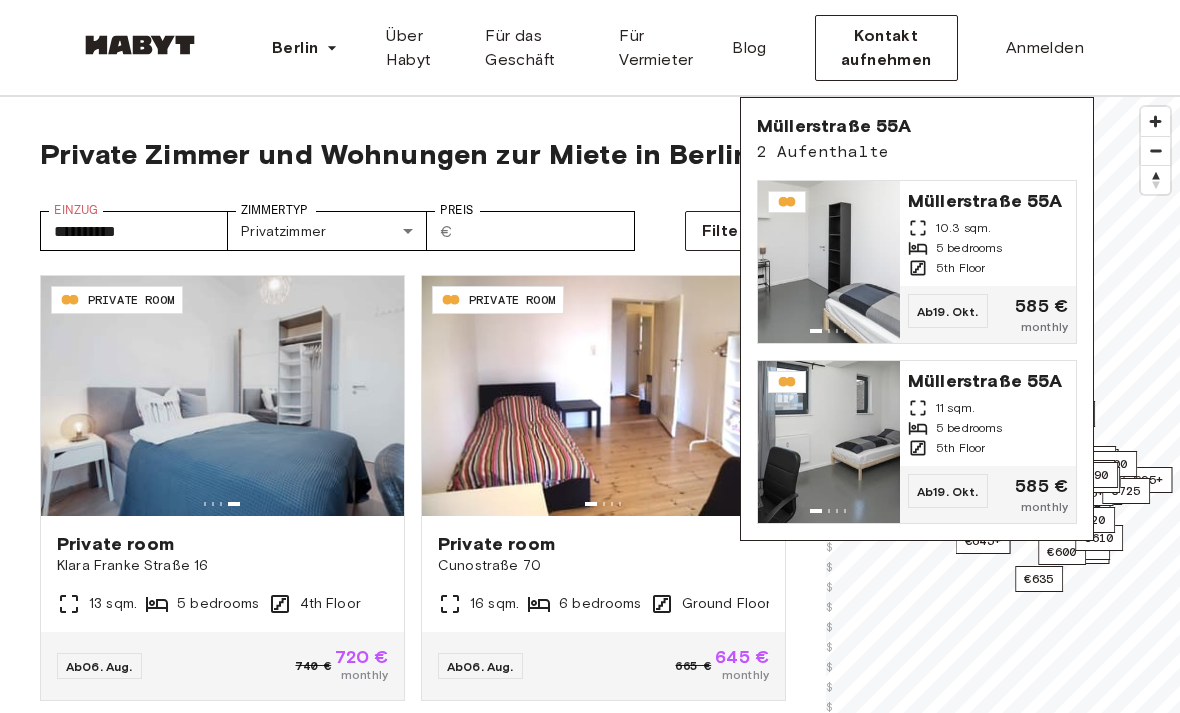 click on "€635" at bounding box center (1039, 579) 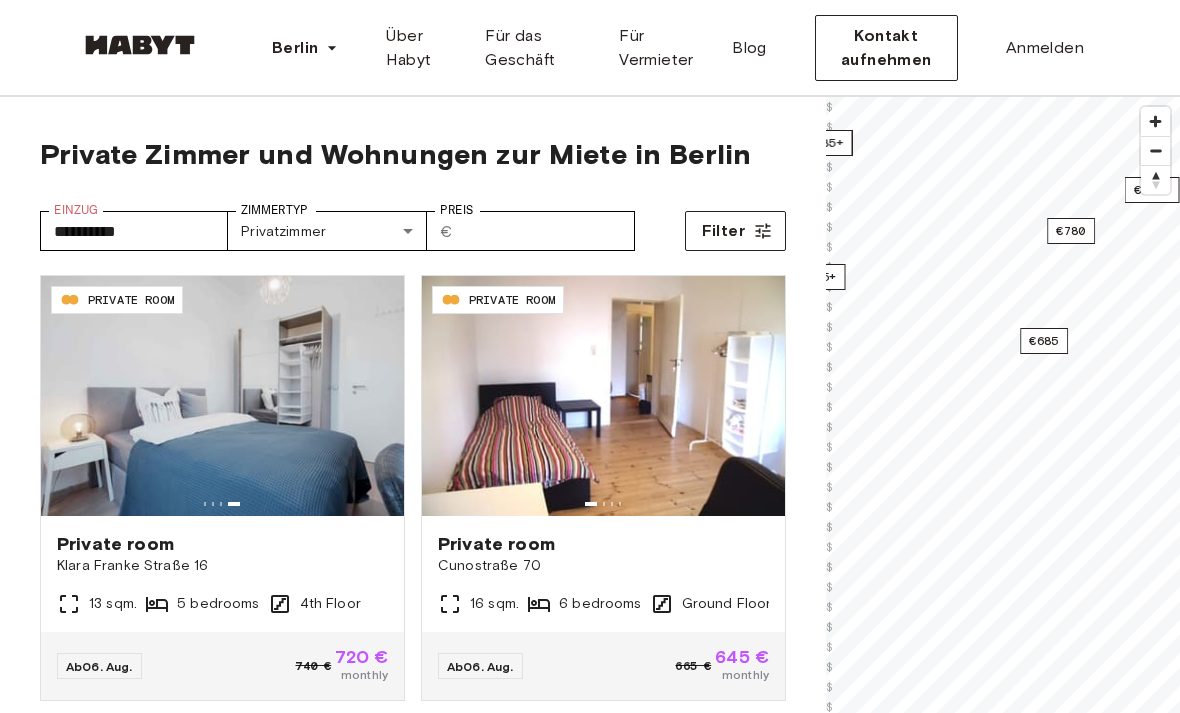 click on "€685" at bounding box center [1044, 341] 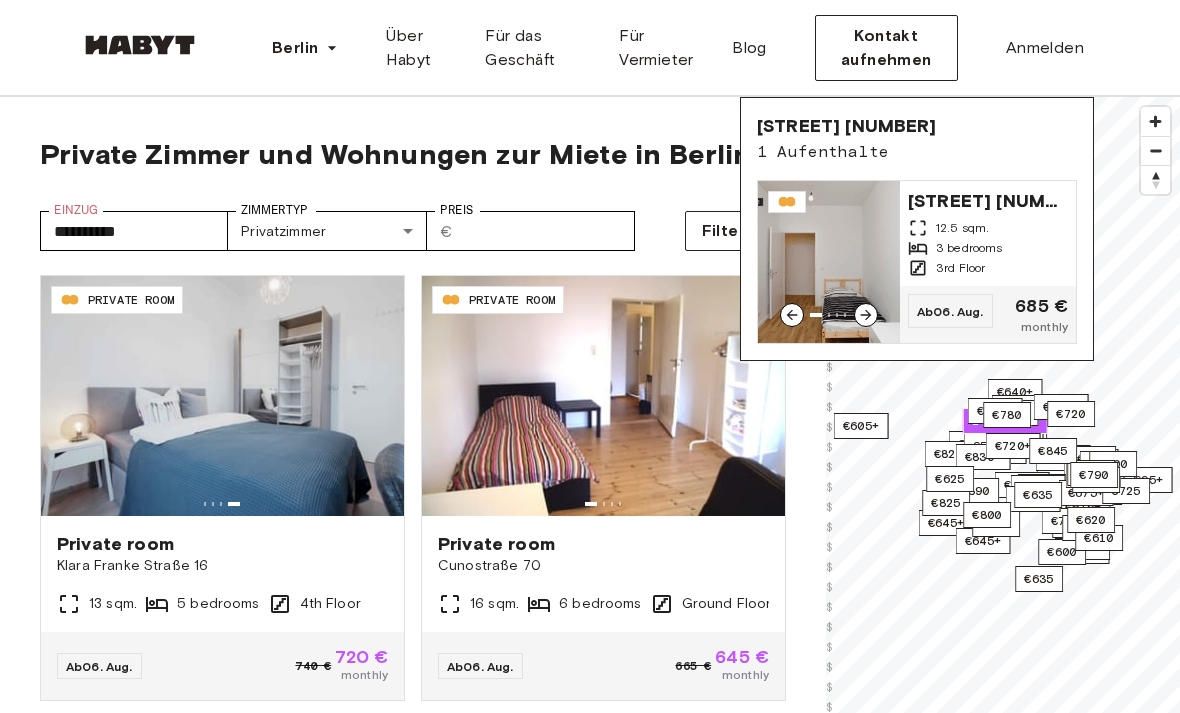 click on "Müllerstraße 30 12.5 sqm. 3 bedrooms 3rd Floor" at bounding box center (988, 233) 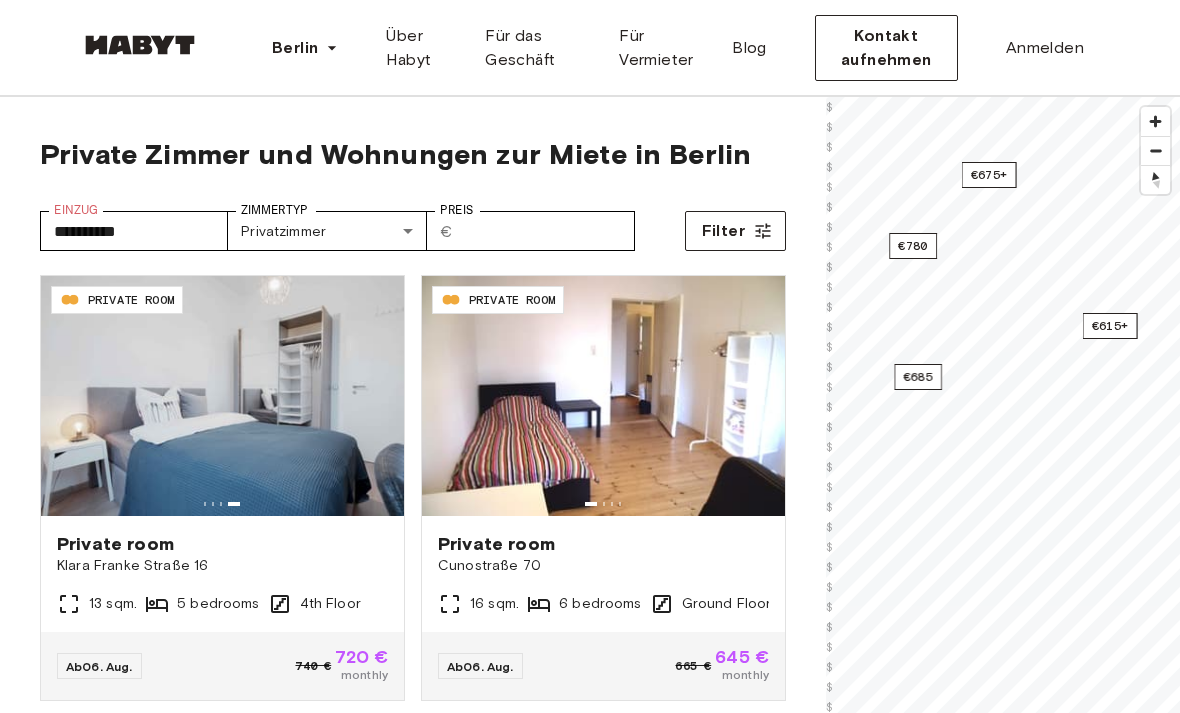 click on "€615+" at bounding box center [1110, 326] 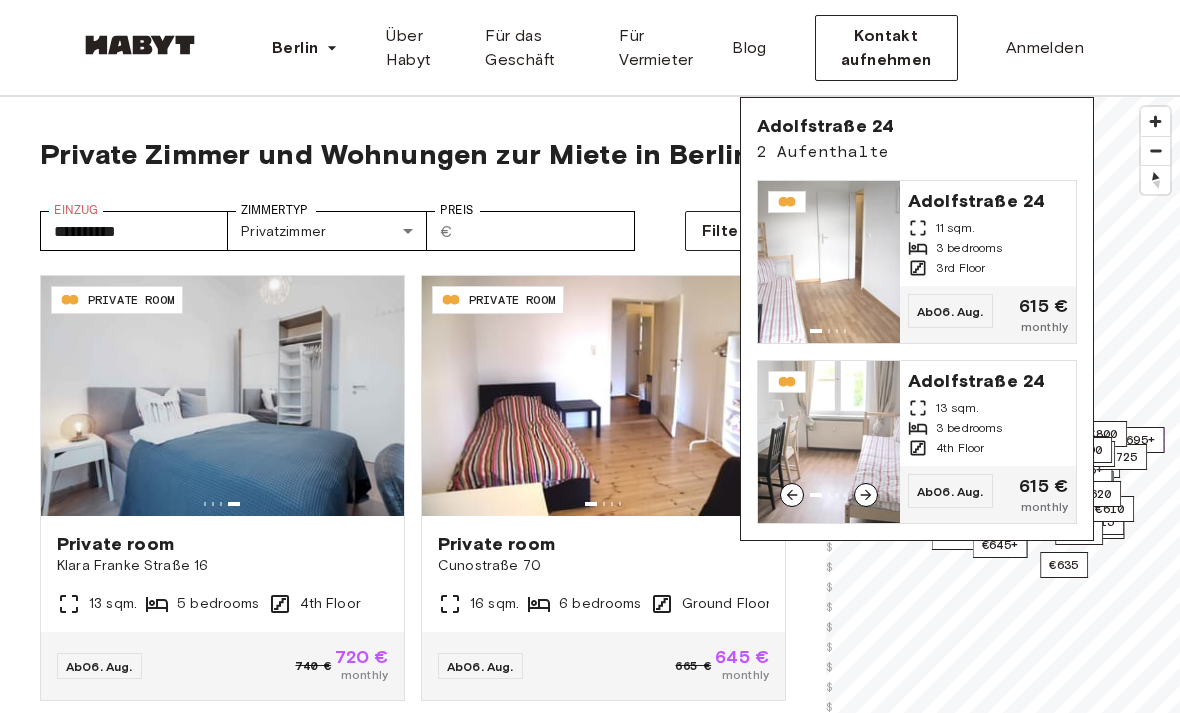 click on "13 sqm." at bounding box center [988, 408] 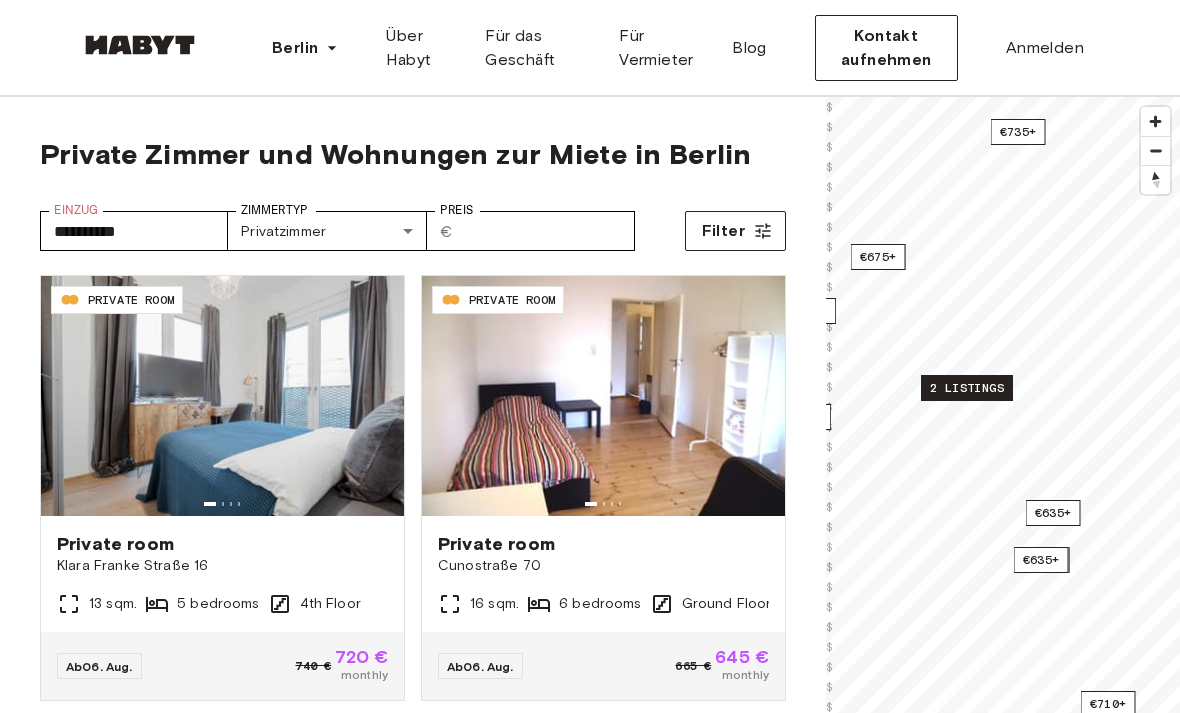 click on "2 listings" at bounding box center [967, 388] 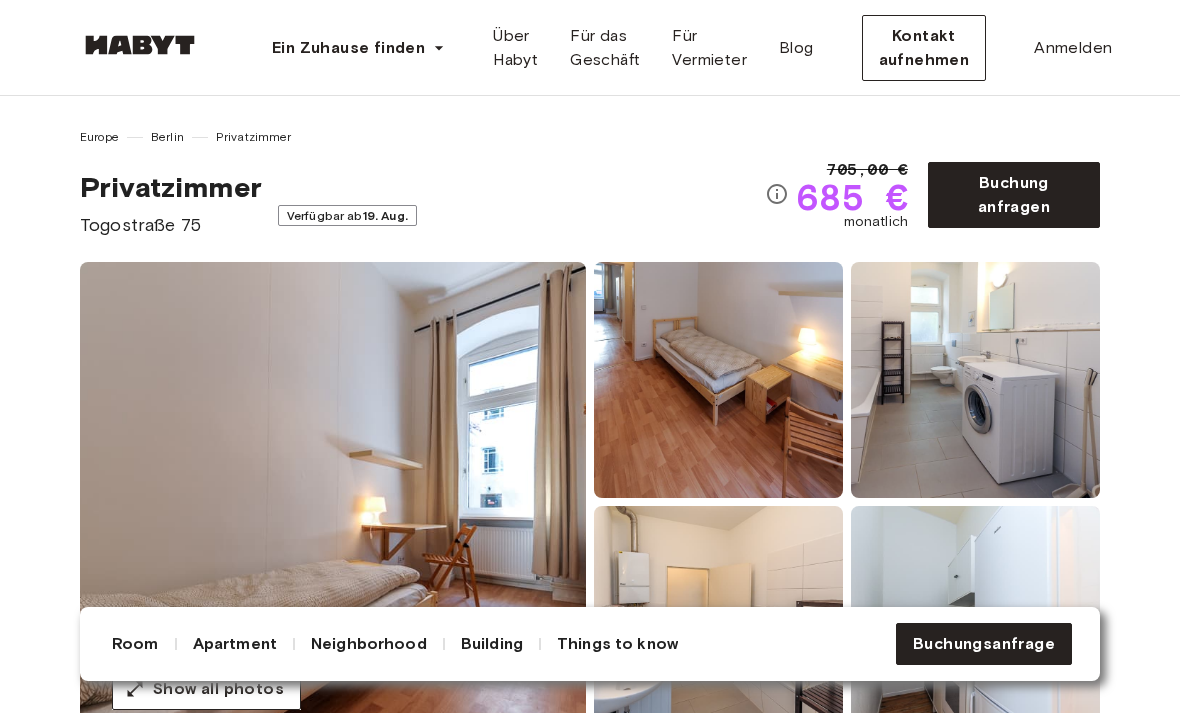 scroll, scrollTop: 0, scrollLeft: 0, axis: both 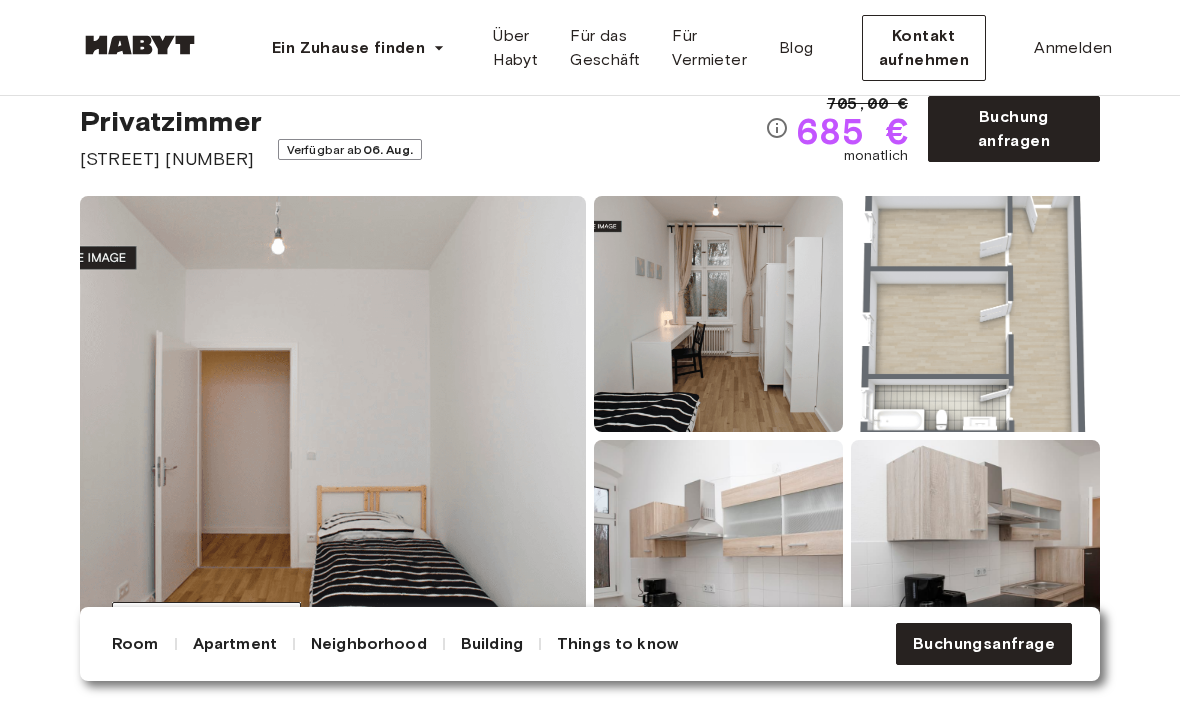 click at bounding box center (975, 314) 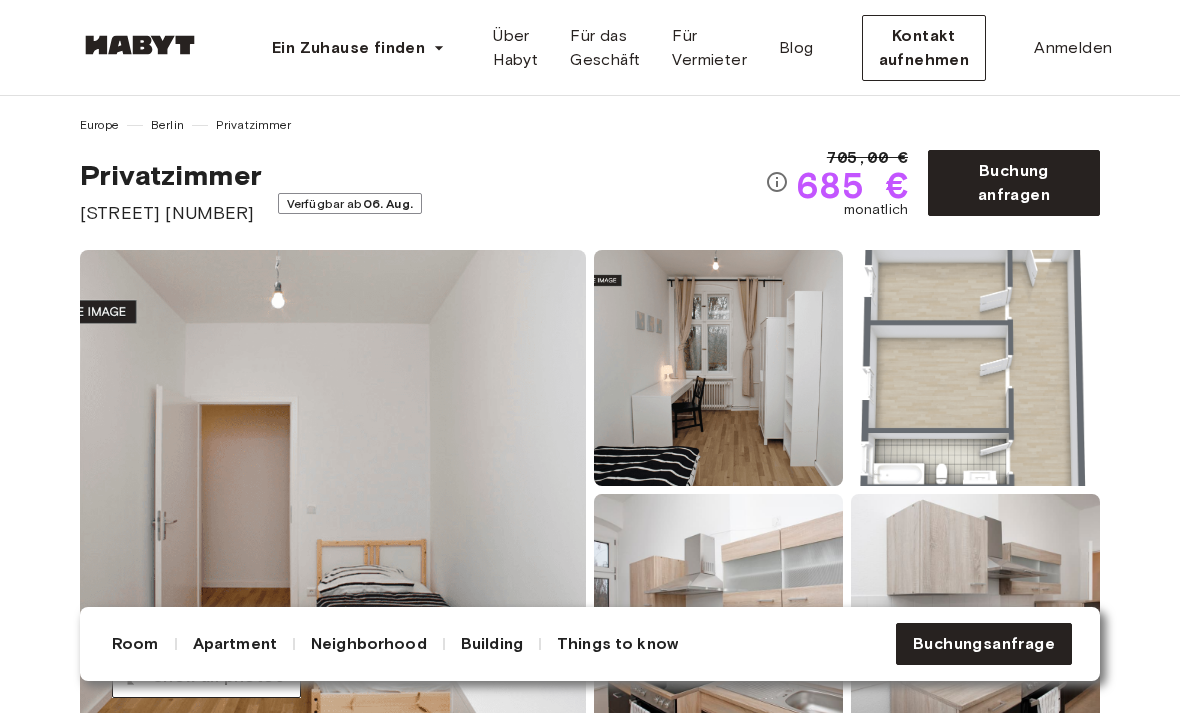 scroll, scrollTop: 0, scrollLeft: 0, axis: both 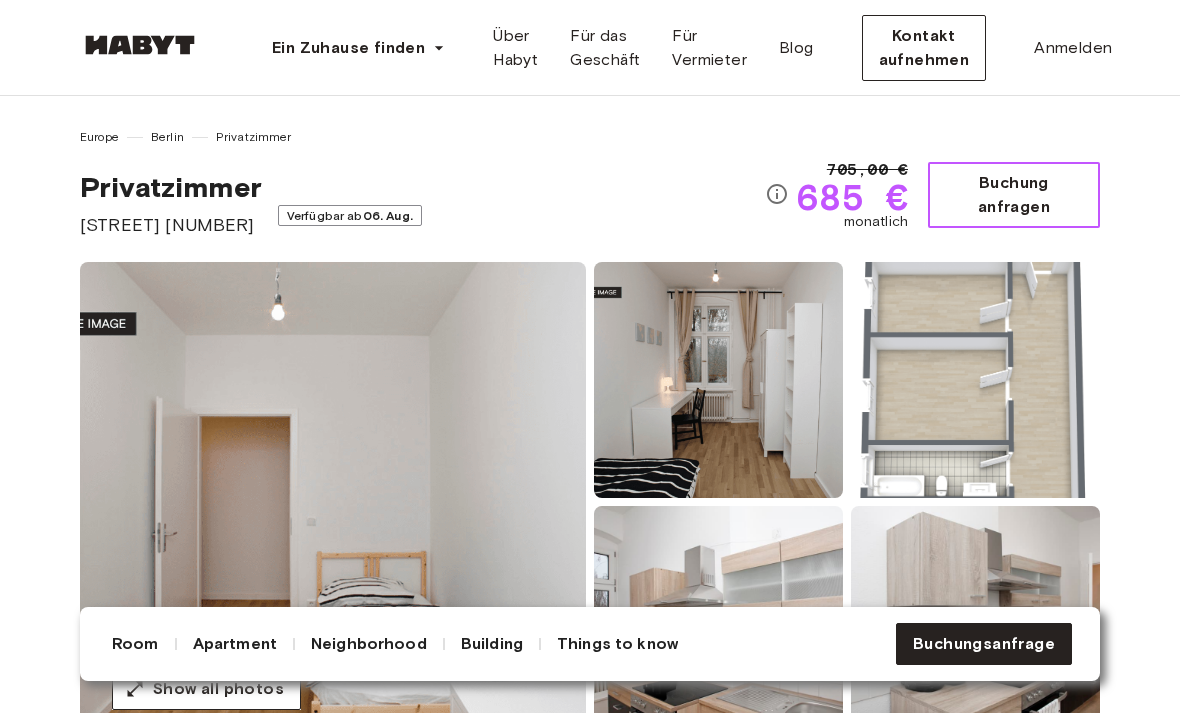 click on "Buchung anfragen" at bounding box center (1014, 195) 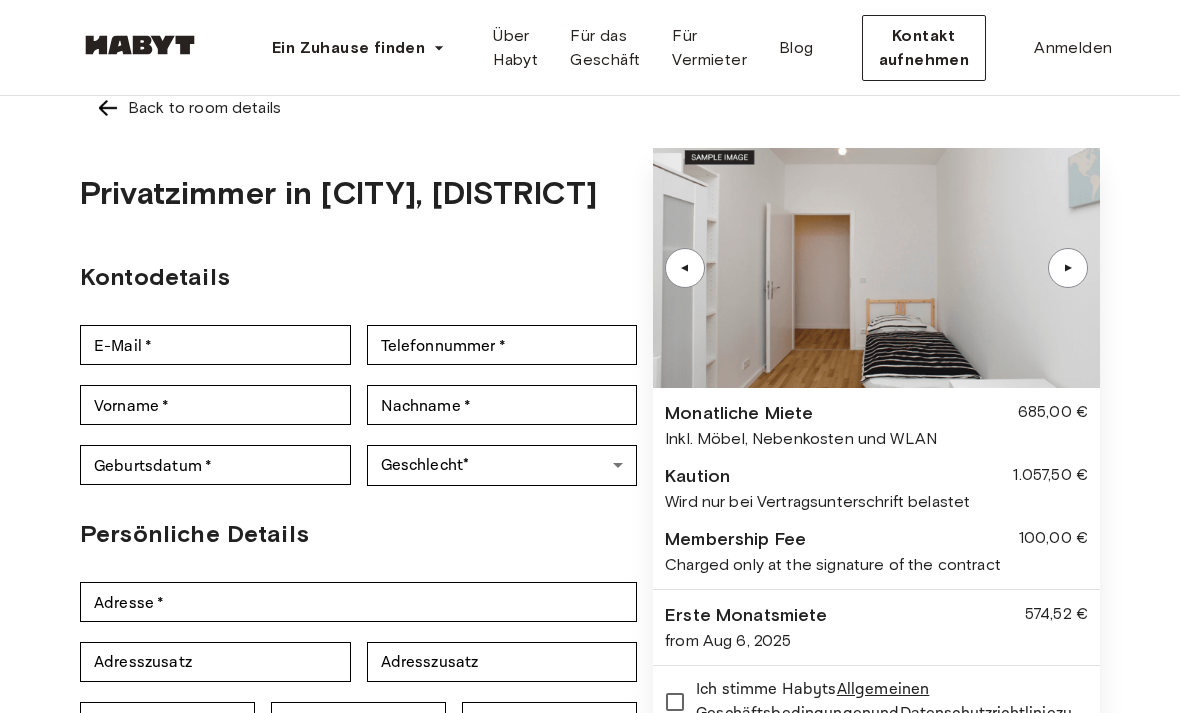 scroll, scrollTop: 0, scrollLeft: 0, axis: both 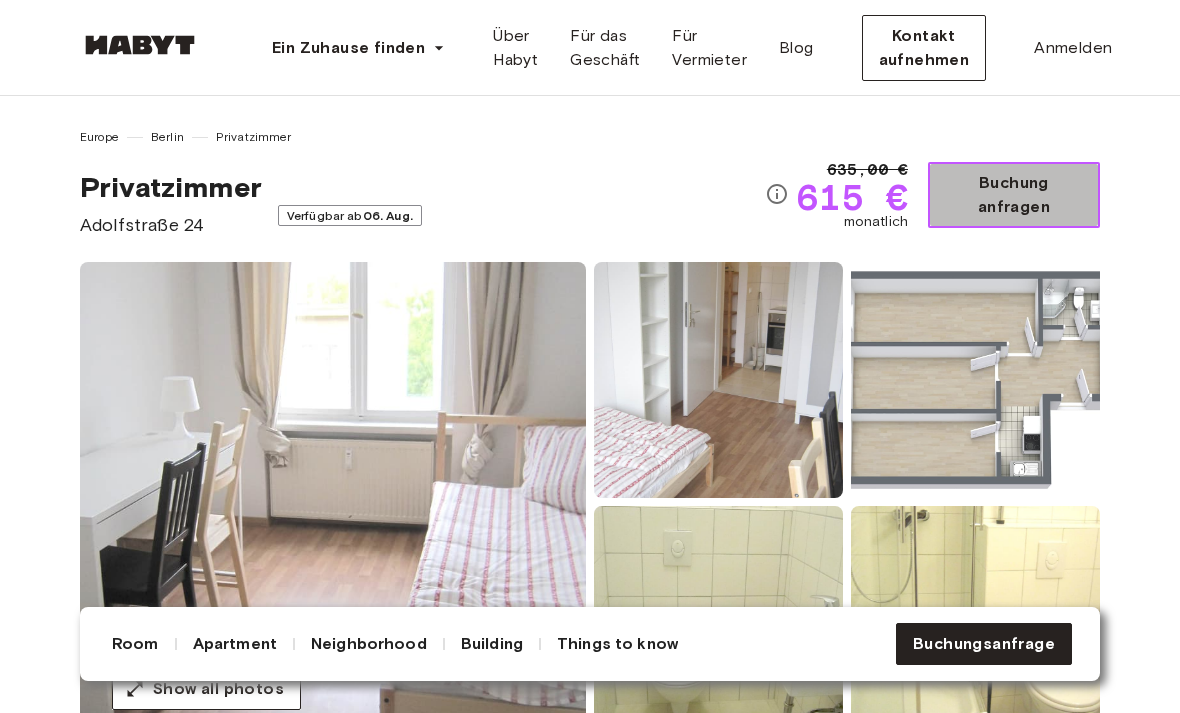 click on "Buchung anfragen" at bounding box center [1014, 195] 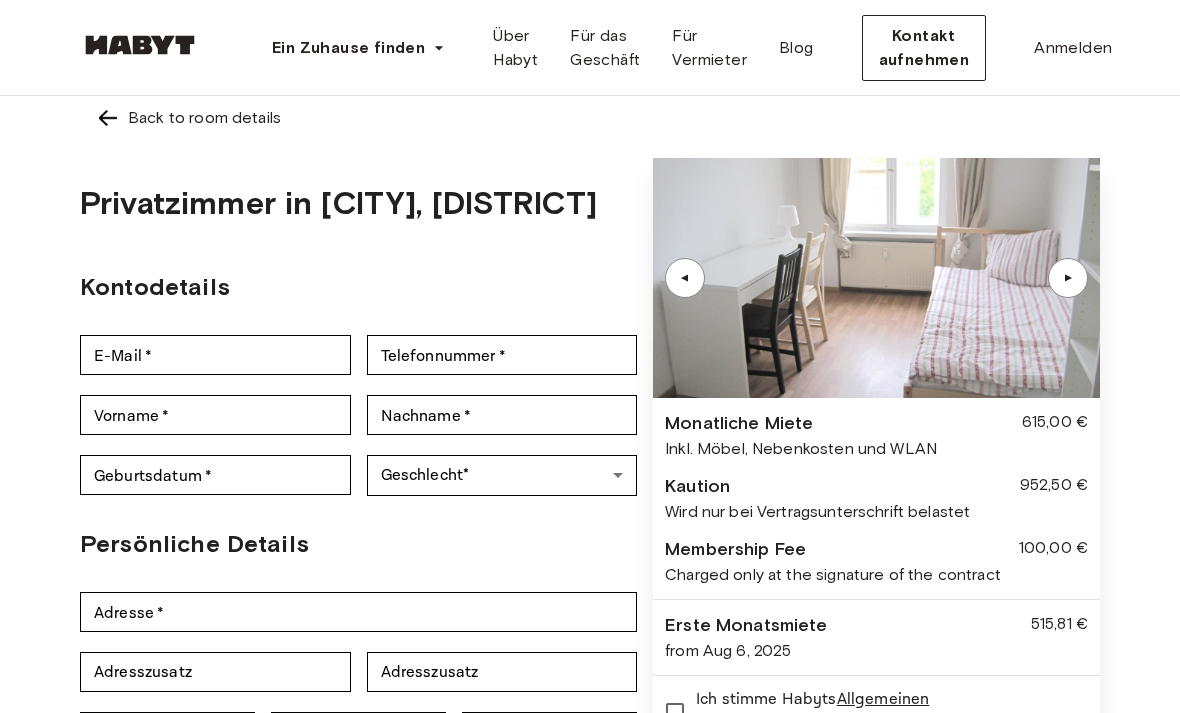 scroll, scrollTop: 0, scrollLeft: 0, axis: both 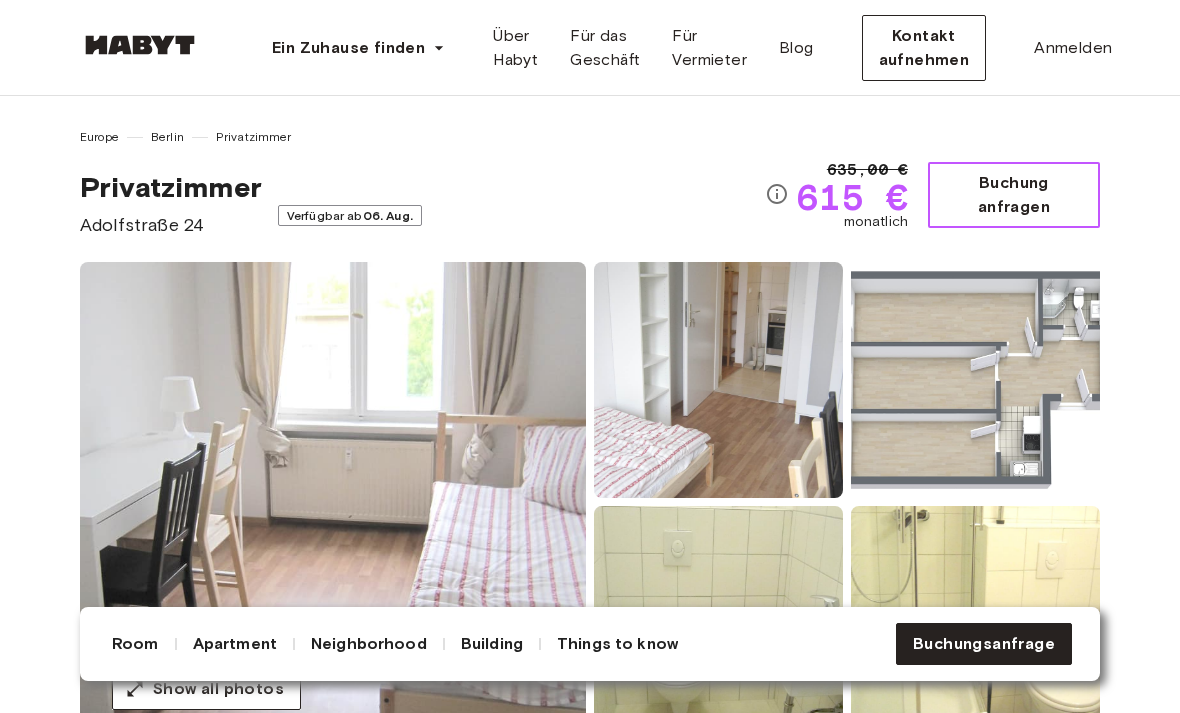 click on "Buchung anfragen" at bounding box center [1014, 195] 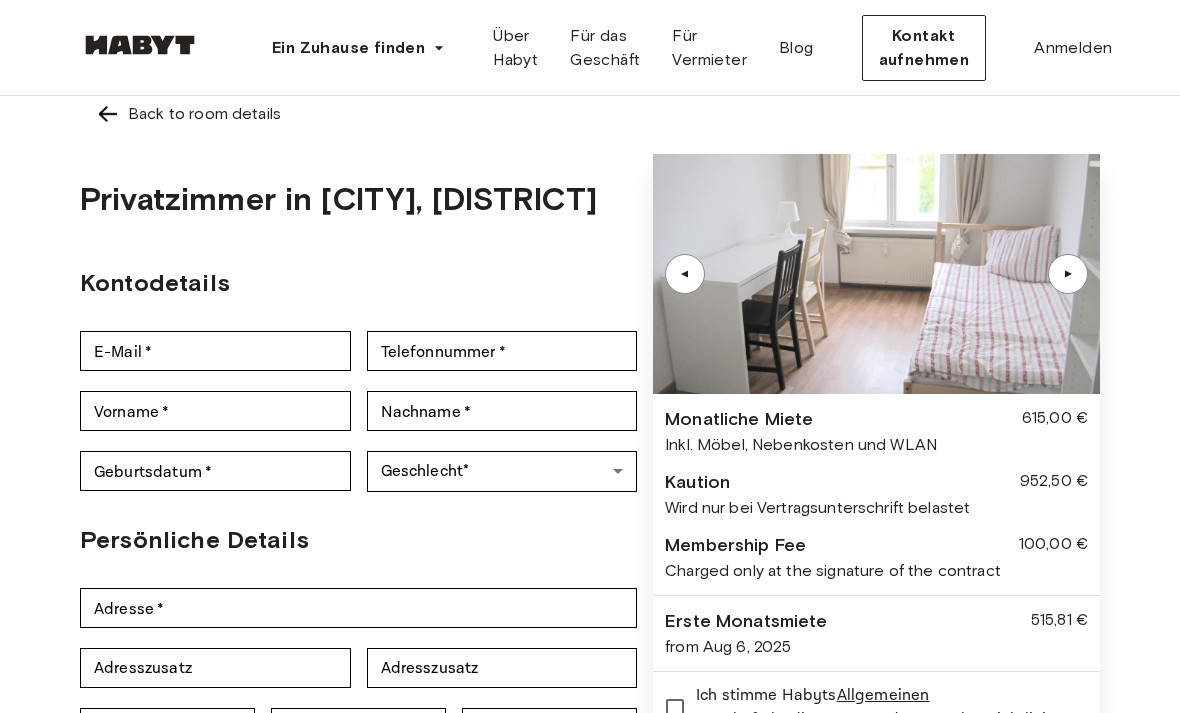 scroll, scrollTop: 0, scrollLeft: 0, axis: both 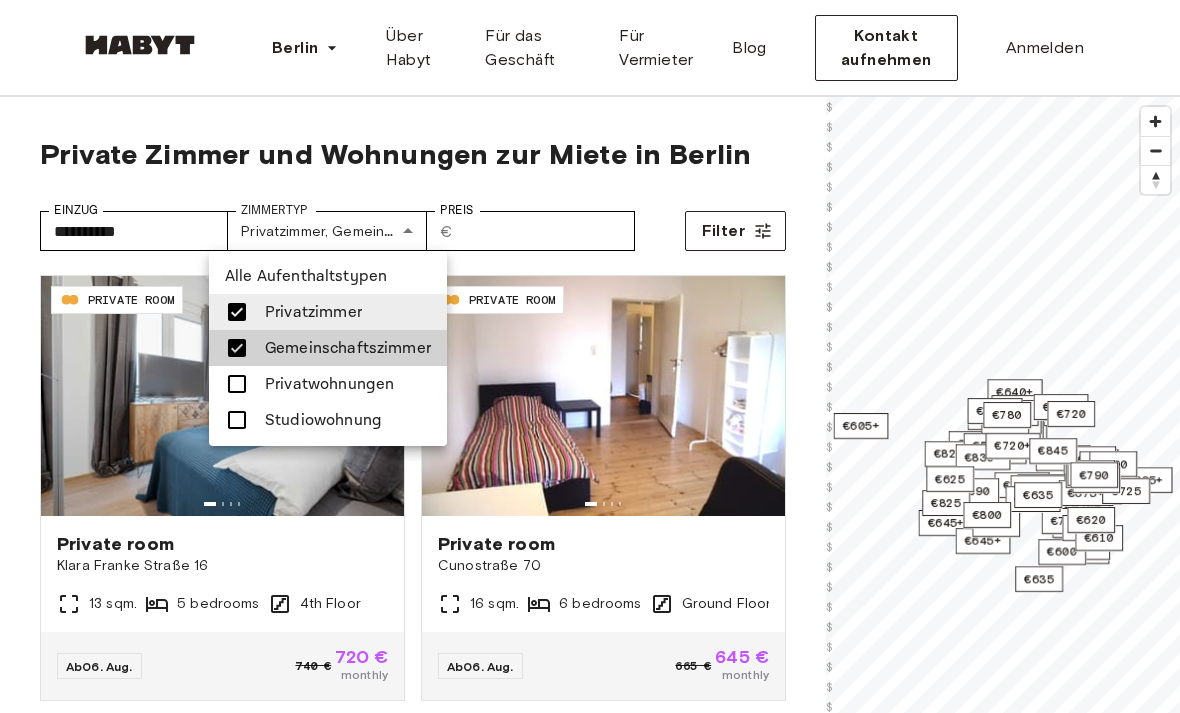 click at bounding box center (237, 420) 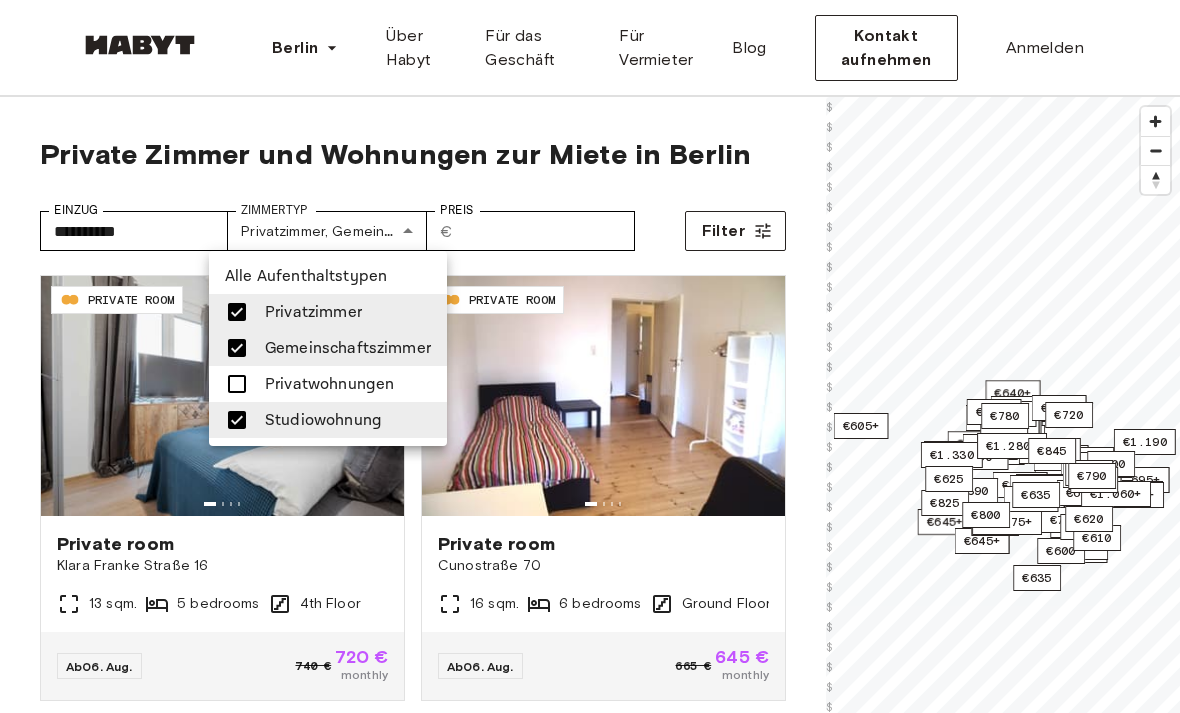 click at bounding box center (237, 348) 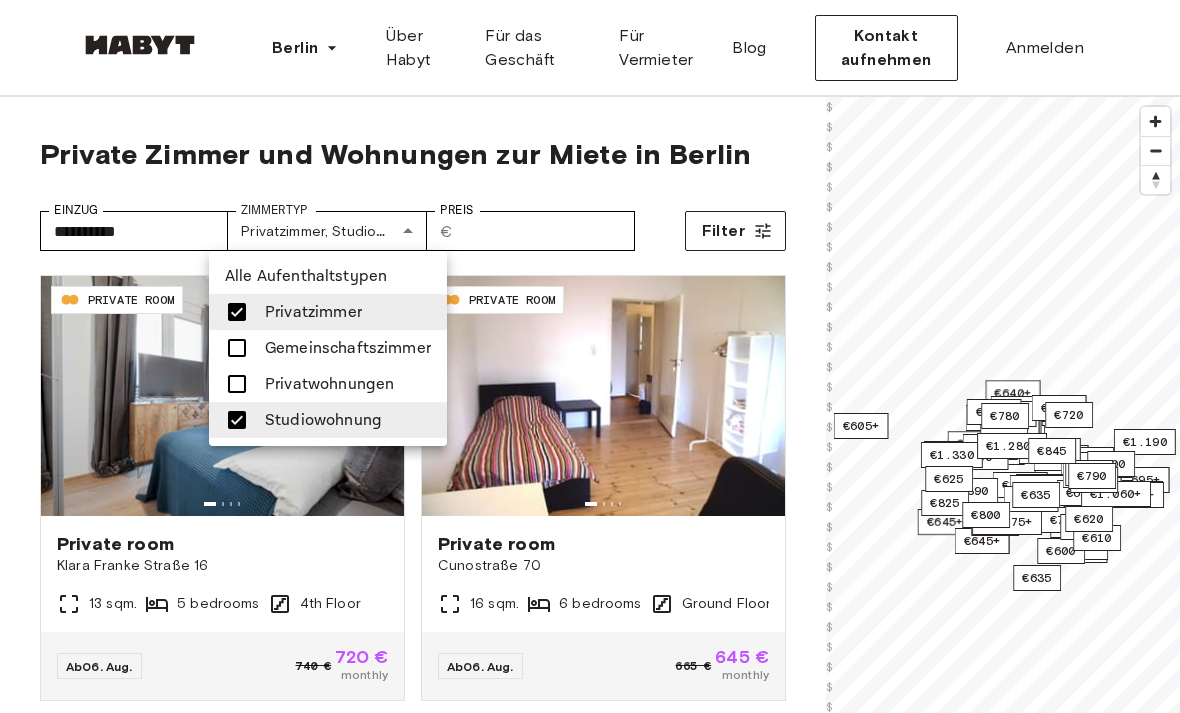 click at bounding box center (237, 312) 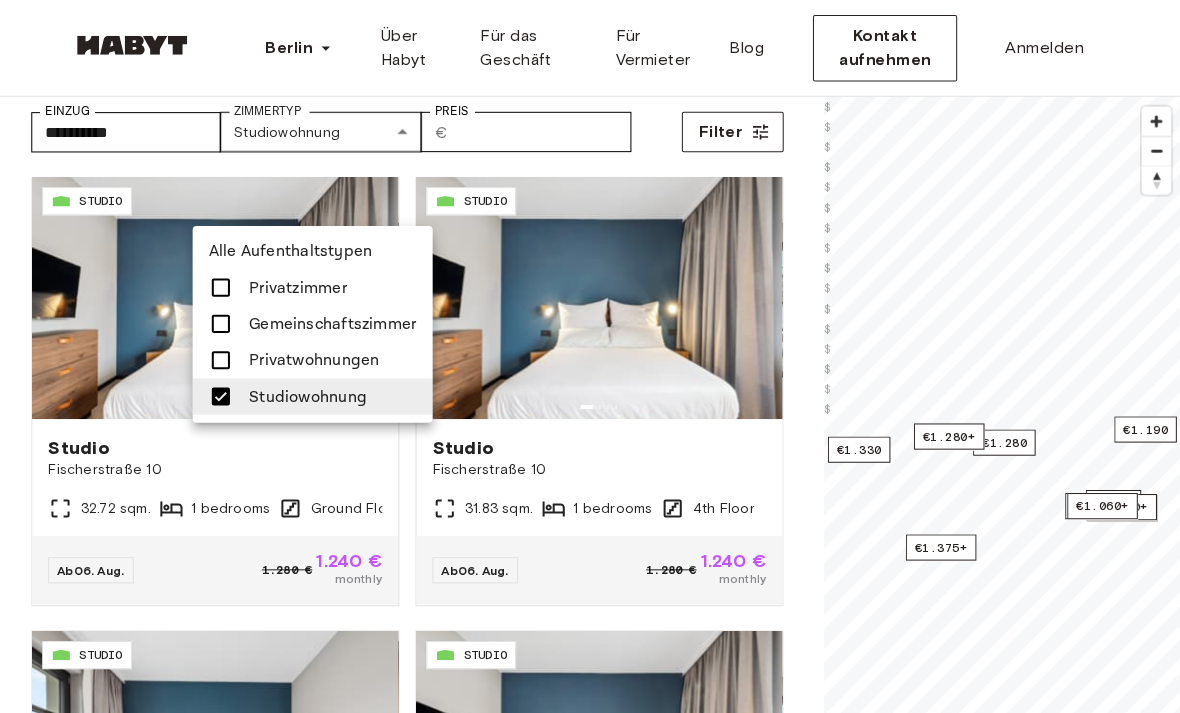 click at bounding box center (590, 356) 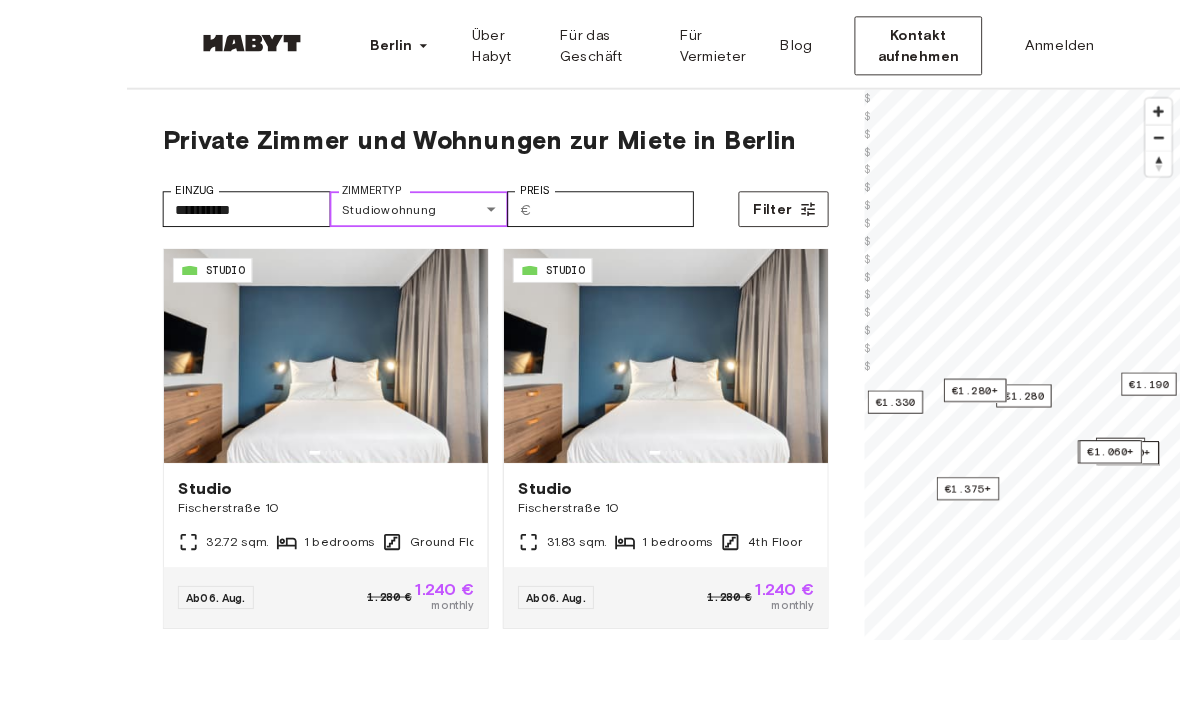 scroll, scrollTop: 157, scrollLeft: 0, axis: vertical 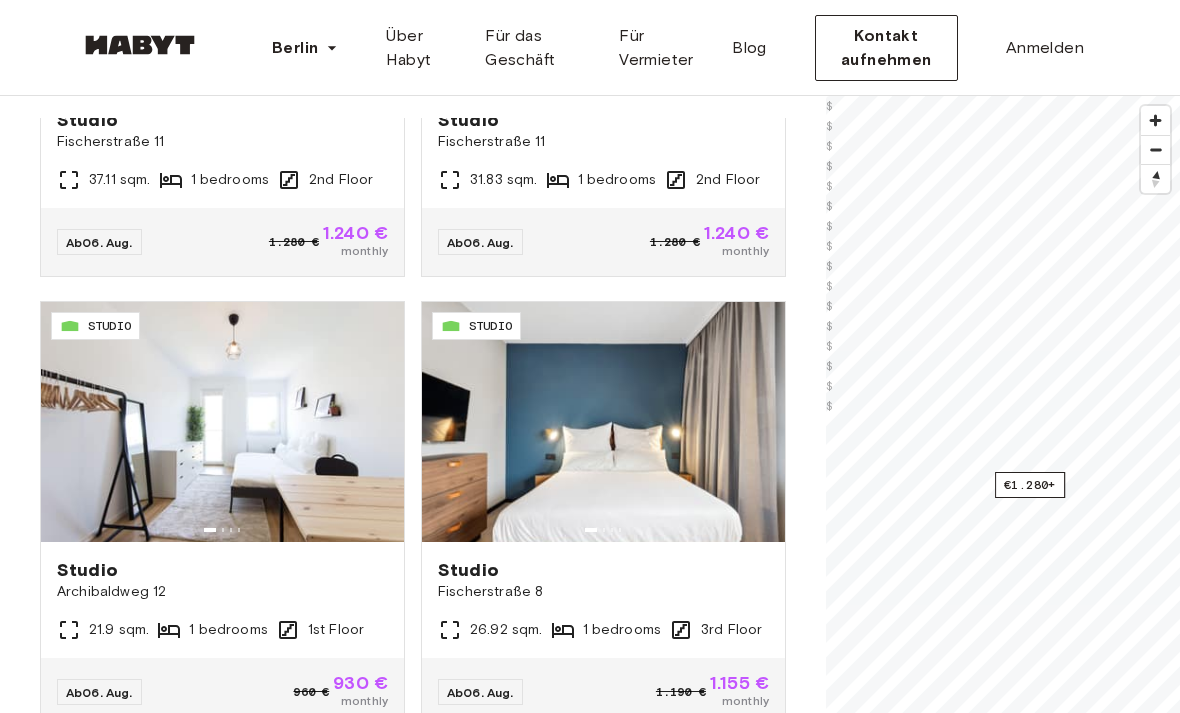 click on "Studio" at bounding box center (222, 570) 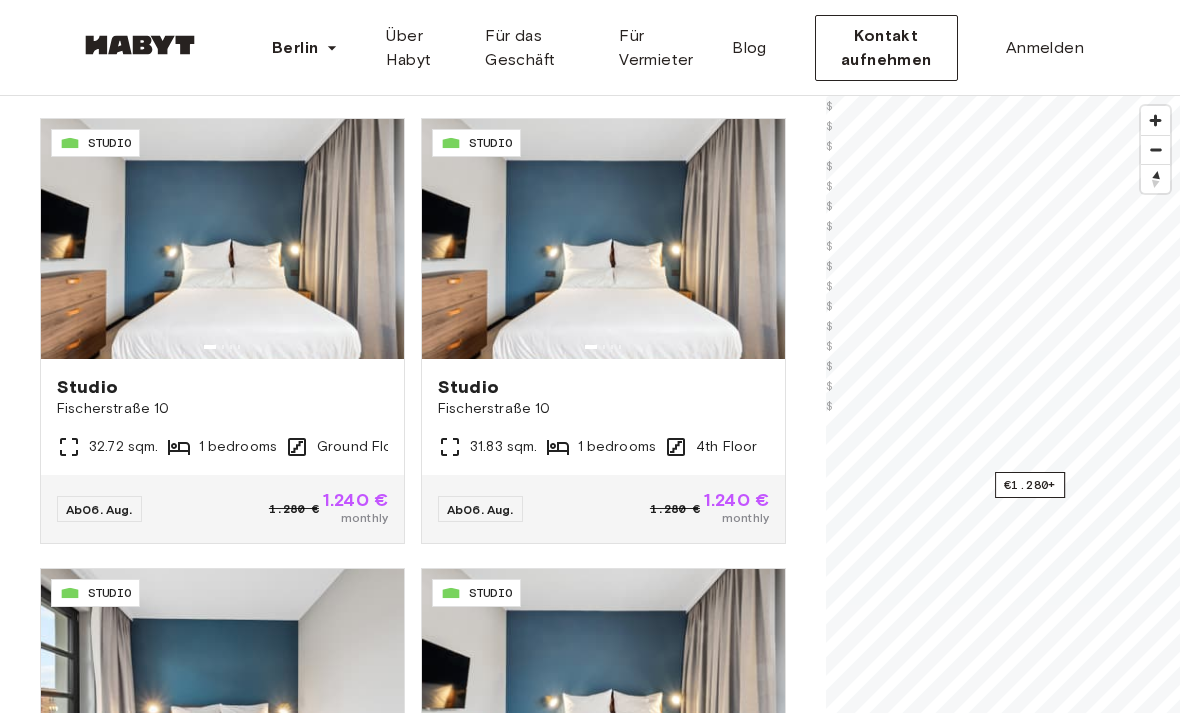 scroll, scrollTop: 0, scrollLeft: 0, axis: both 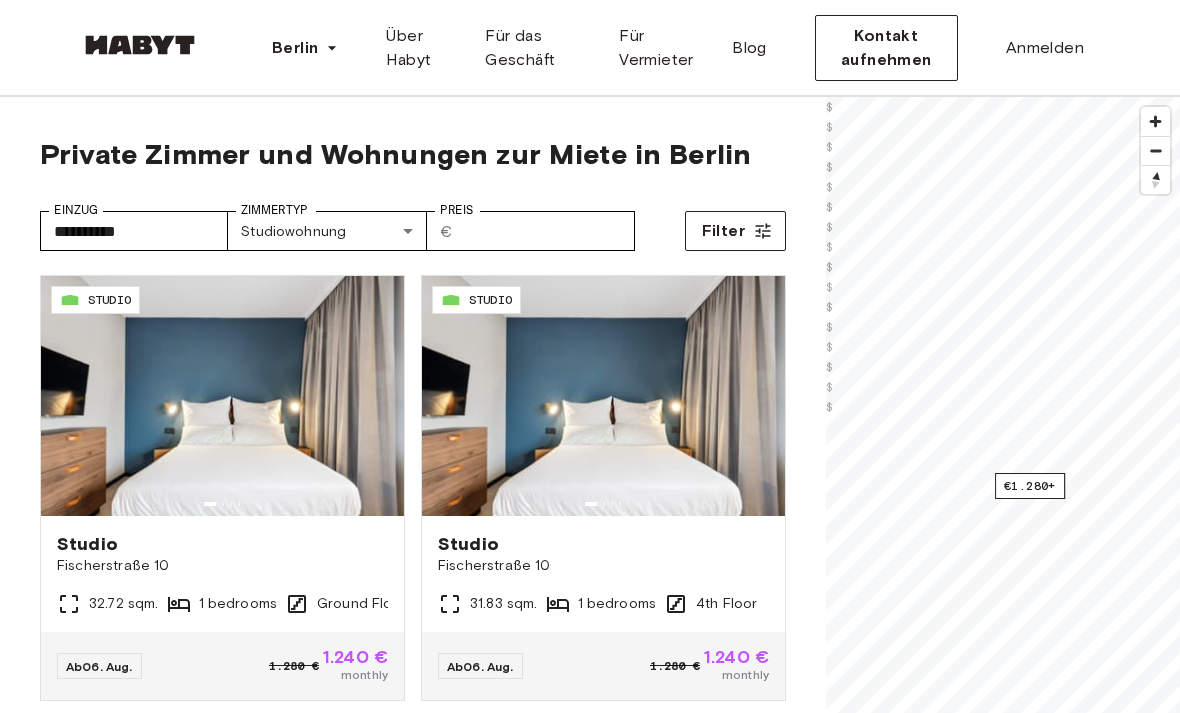 click on "**********" at bounding box center (590, 2491) 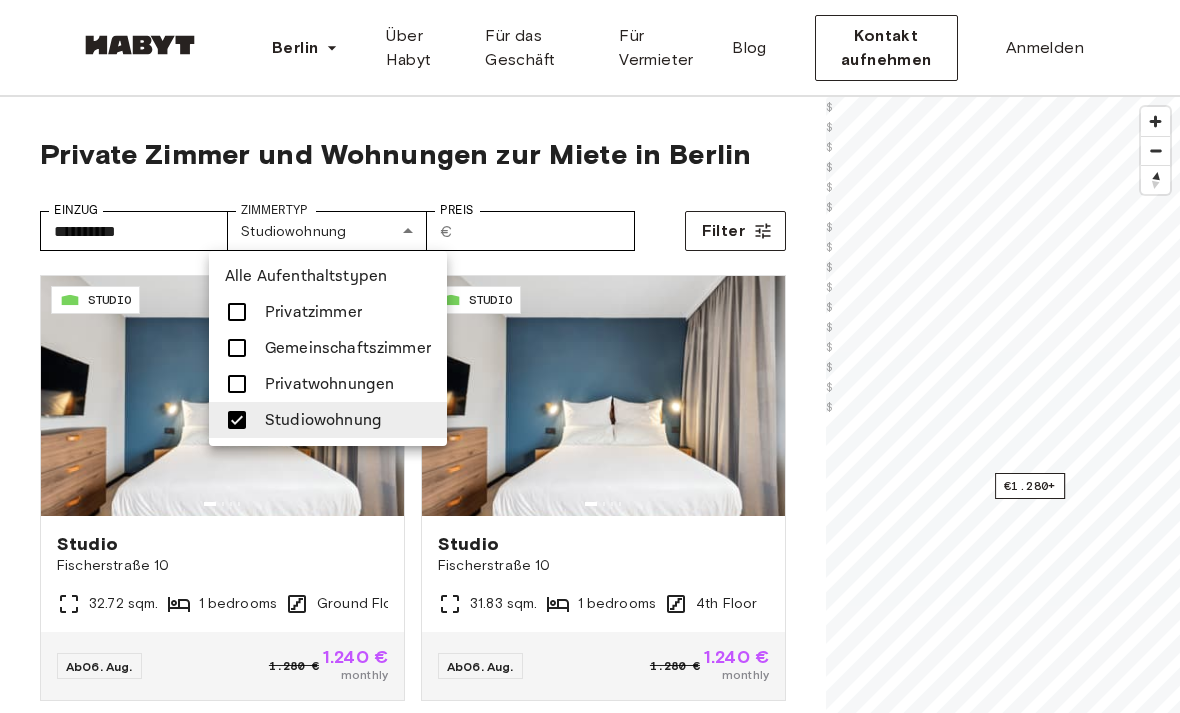 click at bounding box center (237, 420) 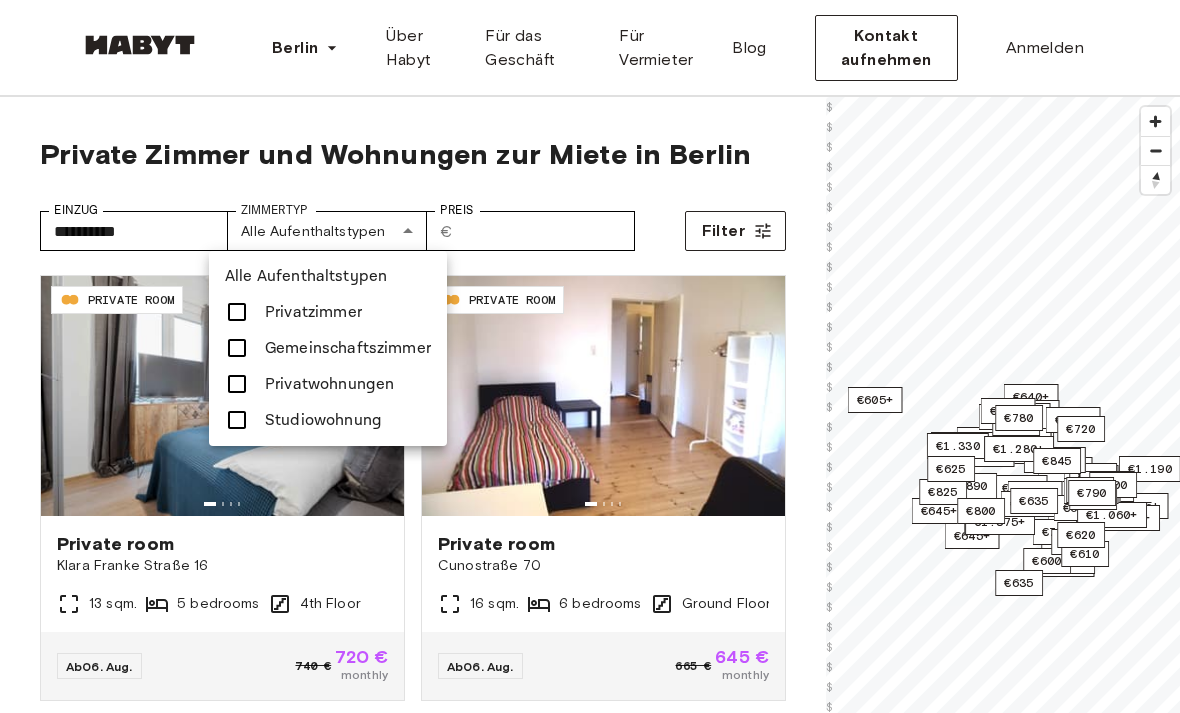 click at bounding box center [237, 384] 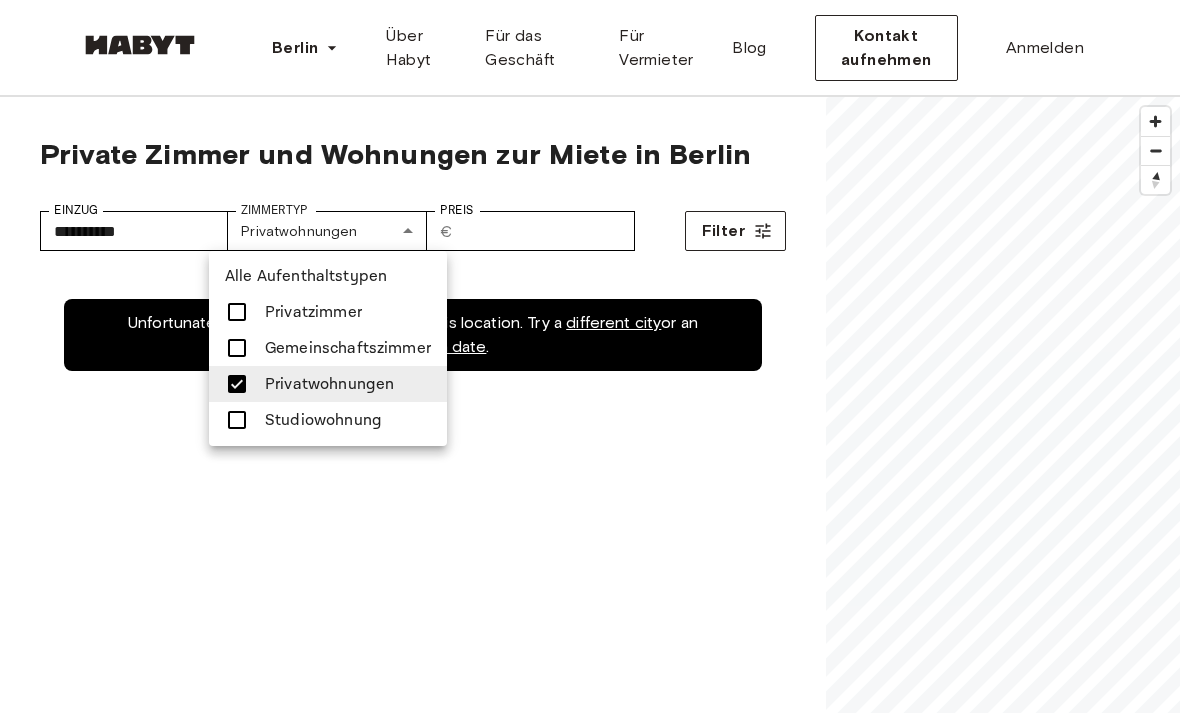 type on "**********" 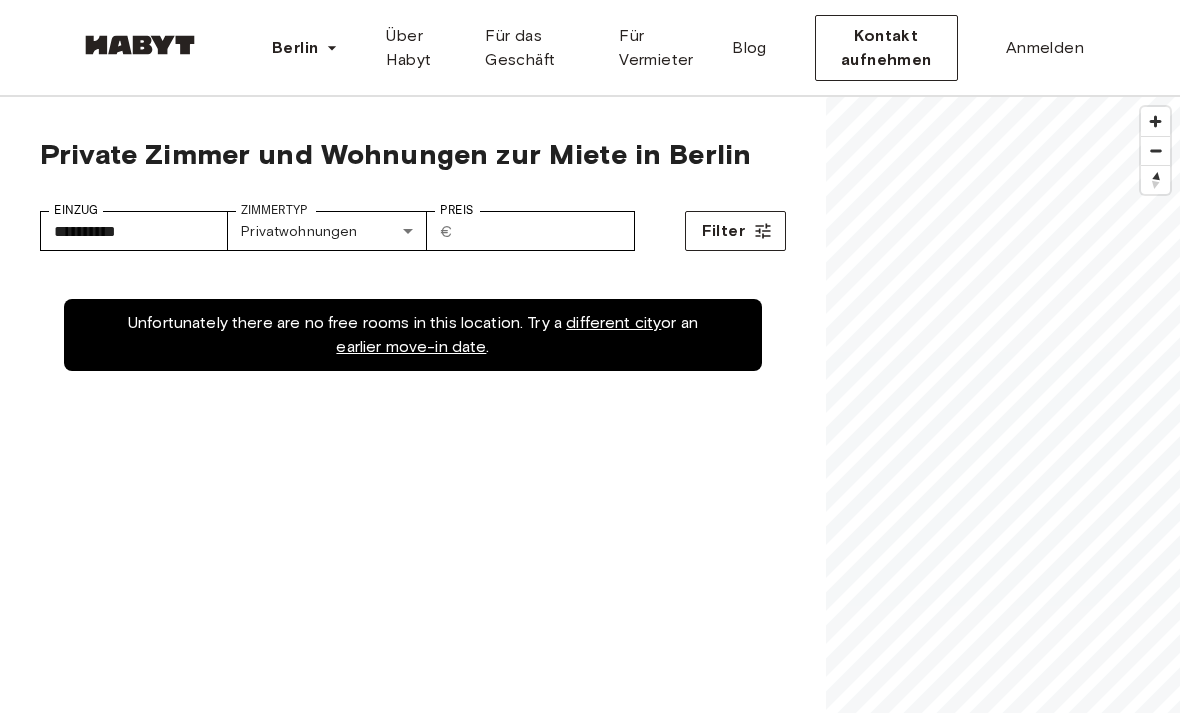 click on "**********" at bounding box center [590, 2491] 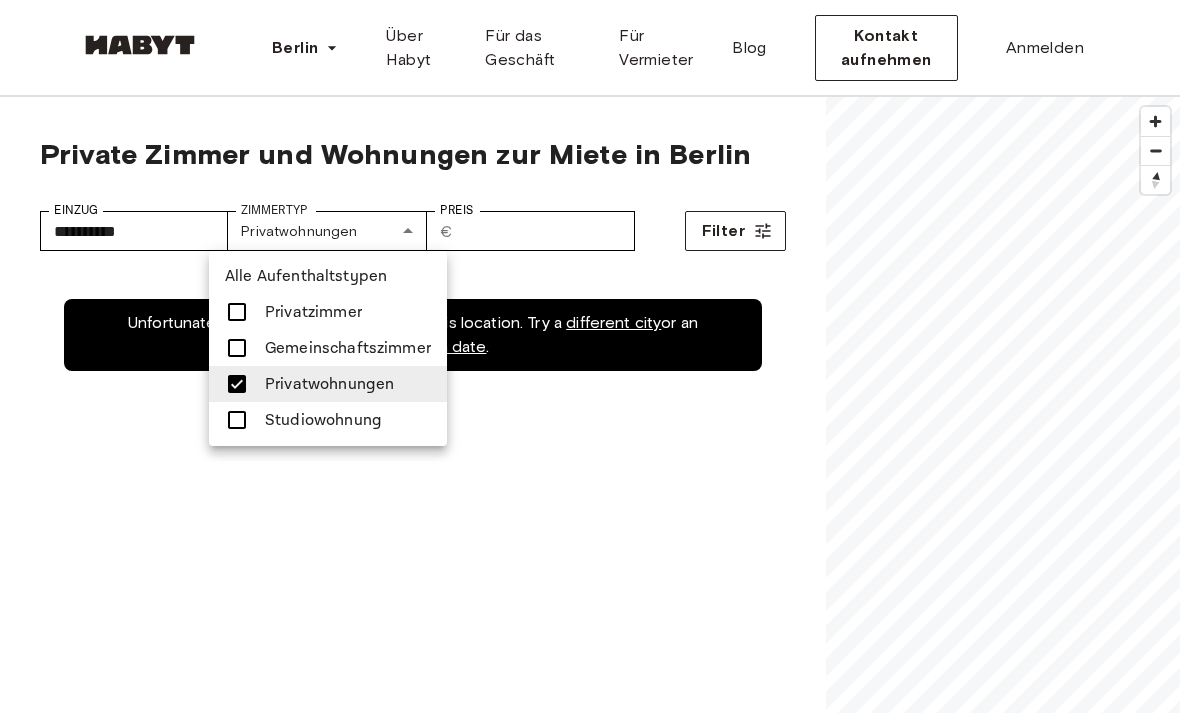click at bounding box center (237, 384) 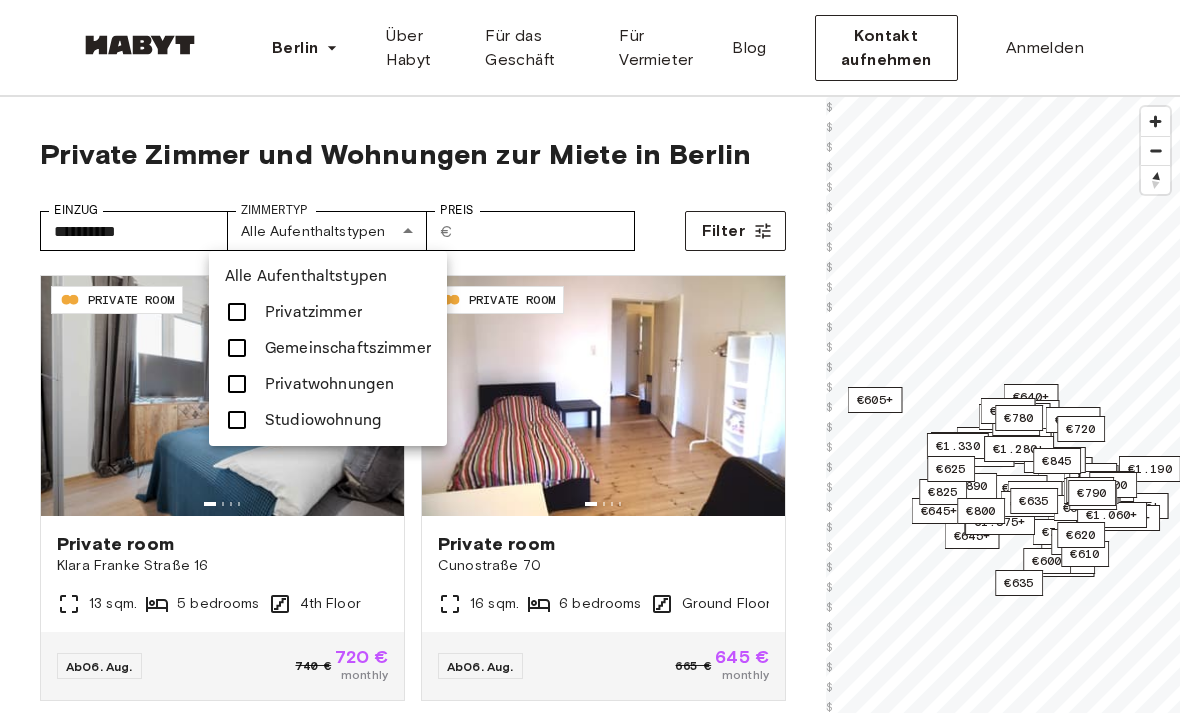 click at bounding box center [237, 348] 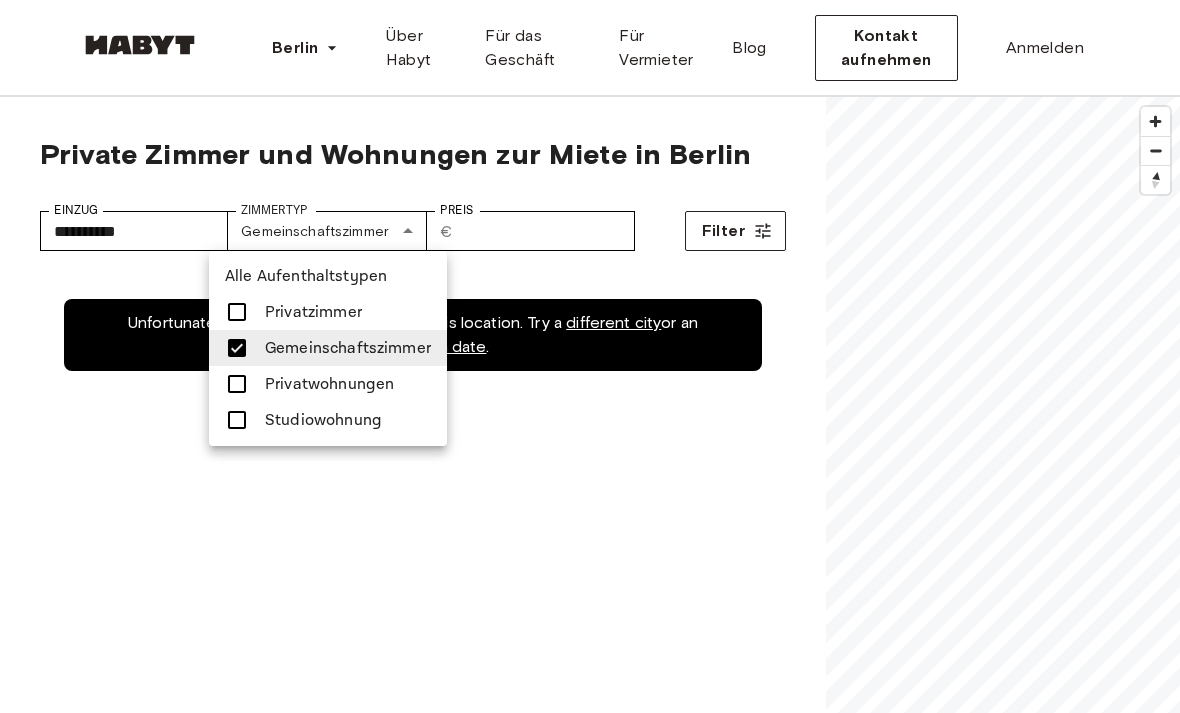 click at bounding box center (237, 348) 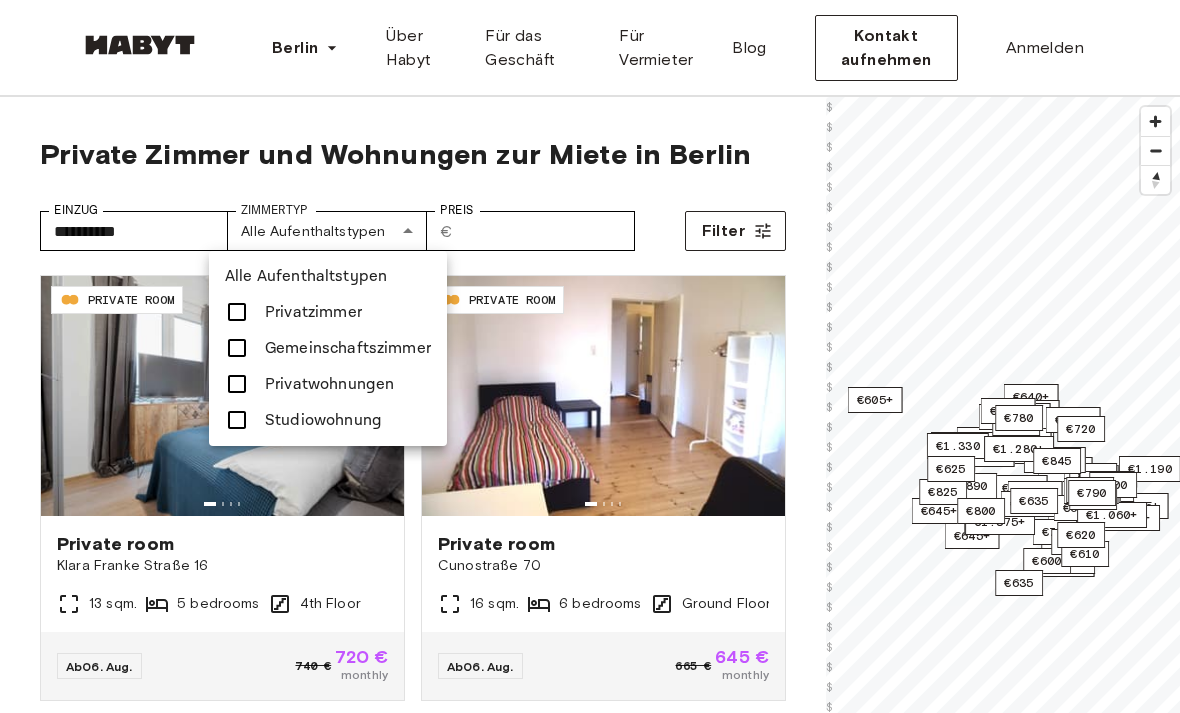 click at bounding box center (237, 348) 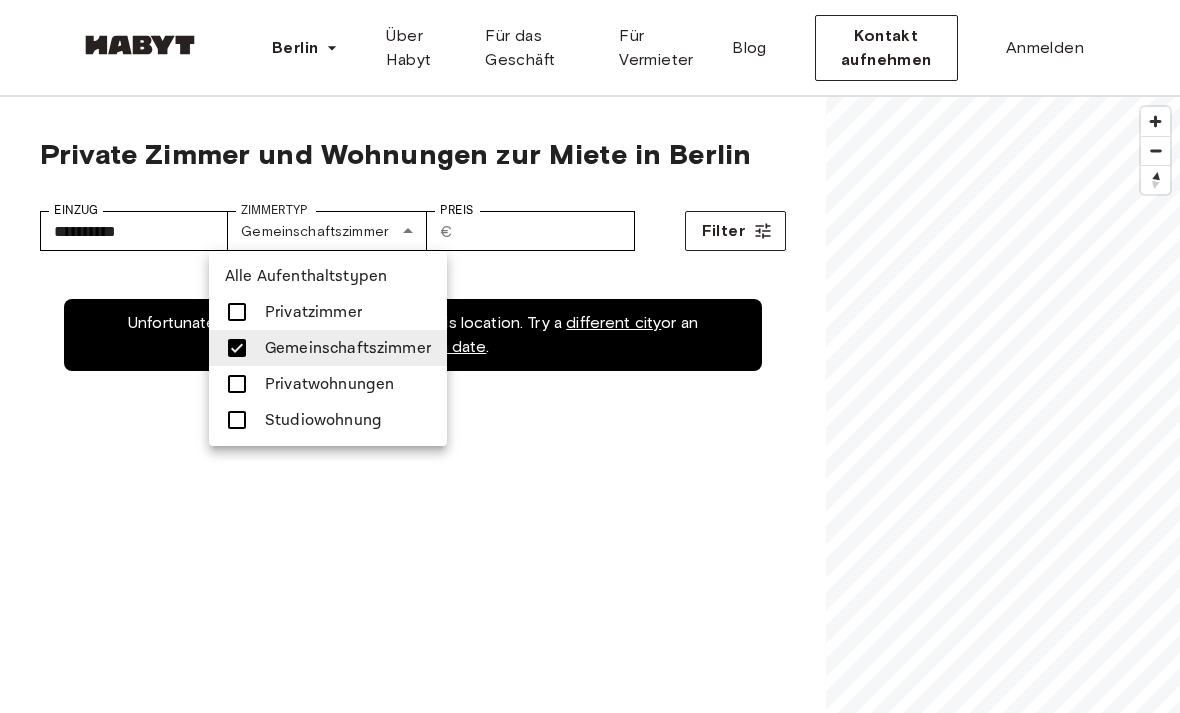click at bounding box center [237, 348] 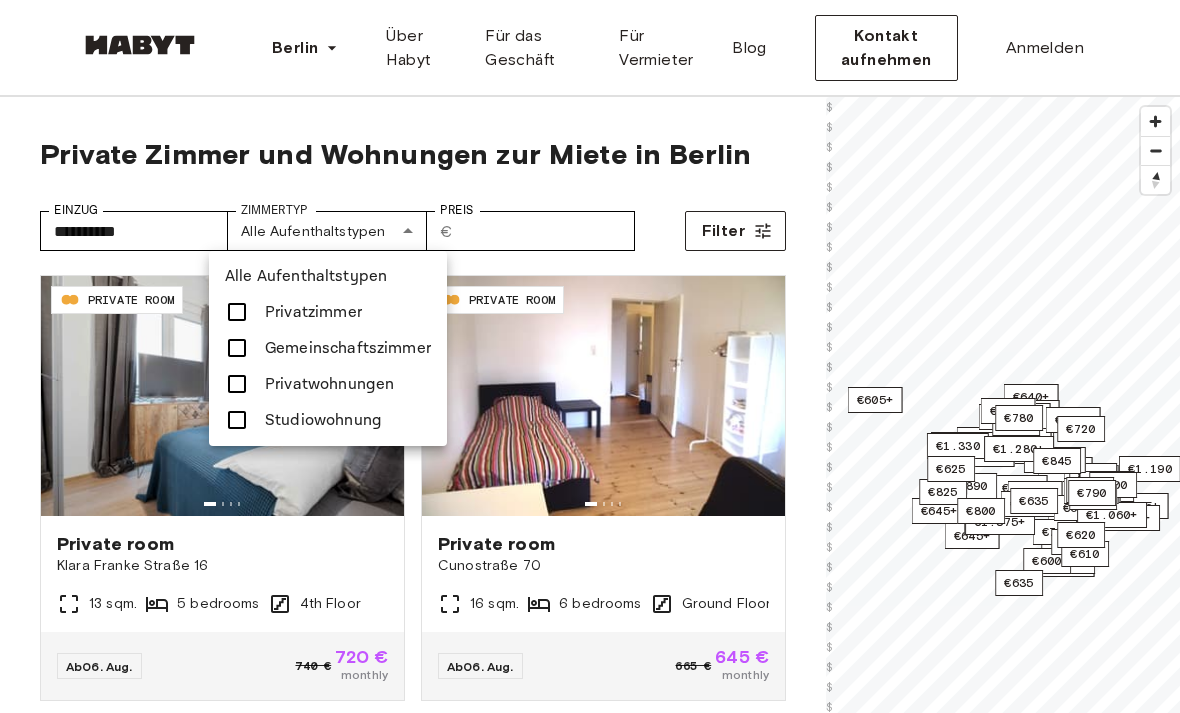 click at bounding box center (237, 312) 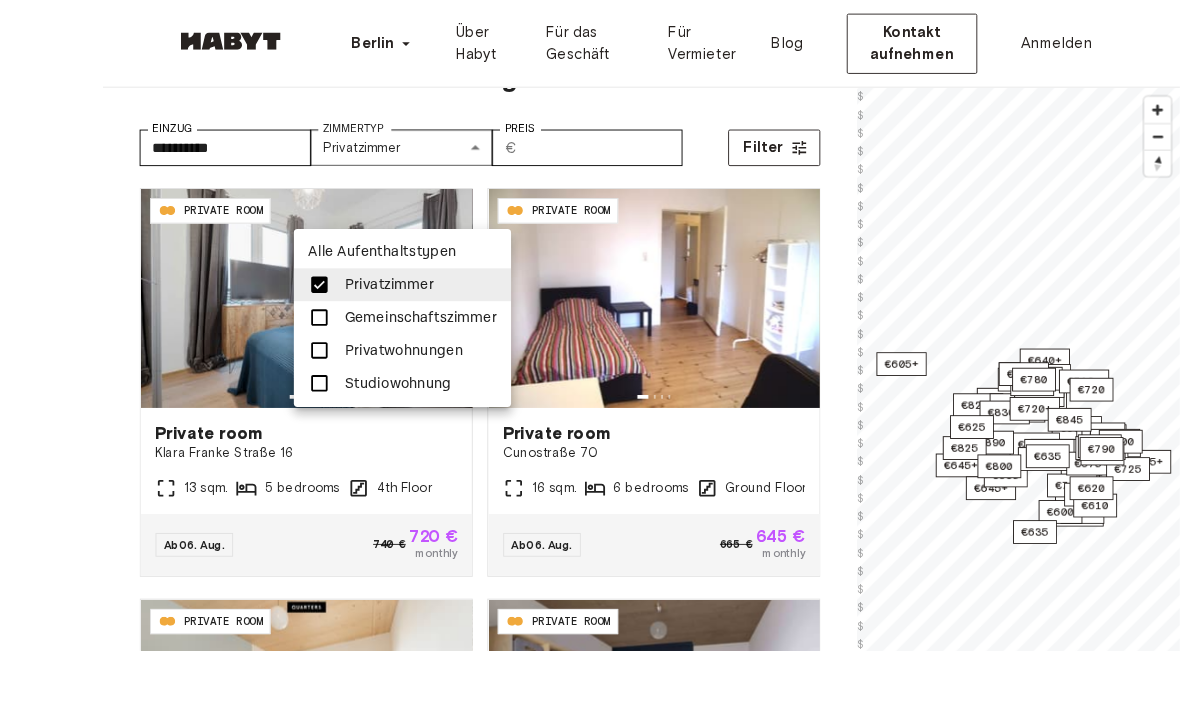 scroll, scrollTop: 127, scrollLeft: 0, axis: vertical 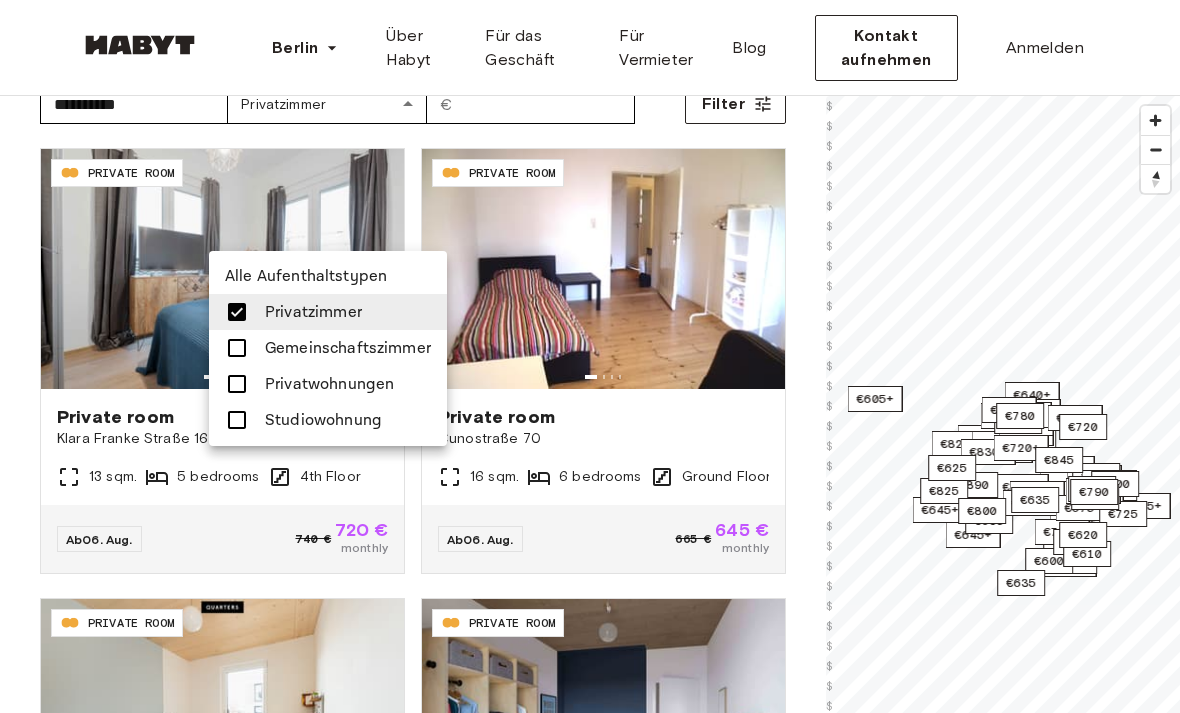 click at bounding box center (590, 356) 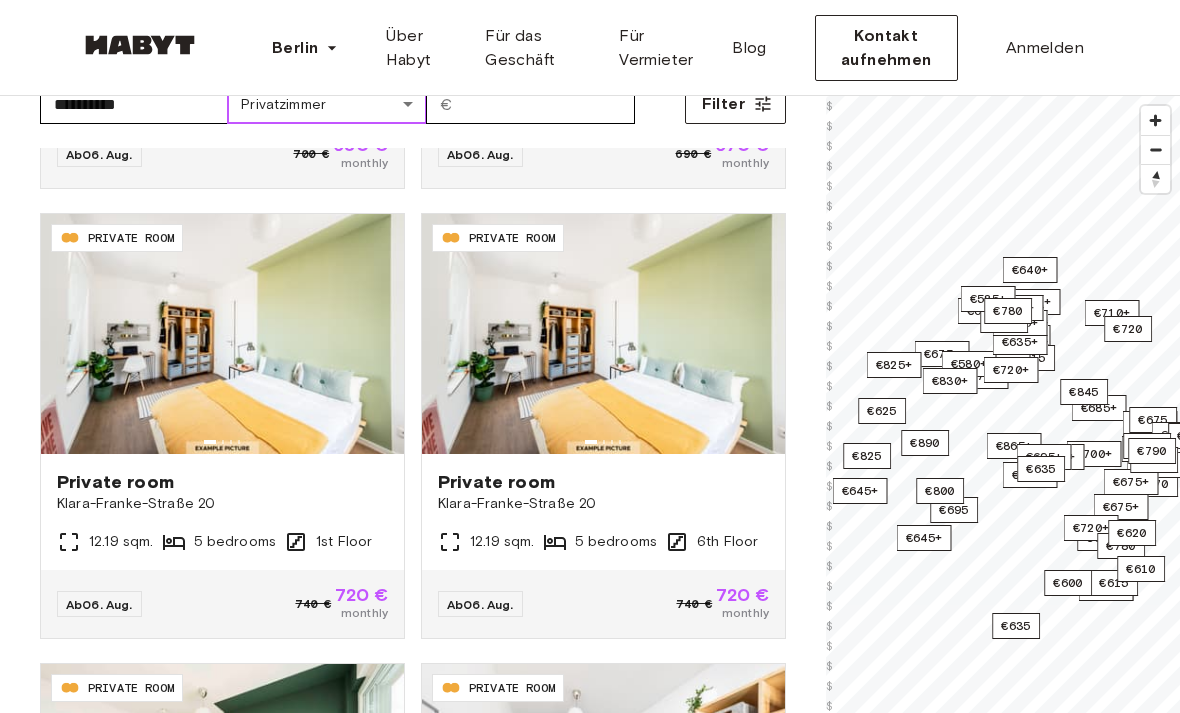 scroll, scrollTop: 836, scrollLeft: 0, axis: vertical 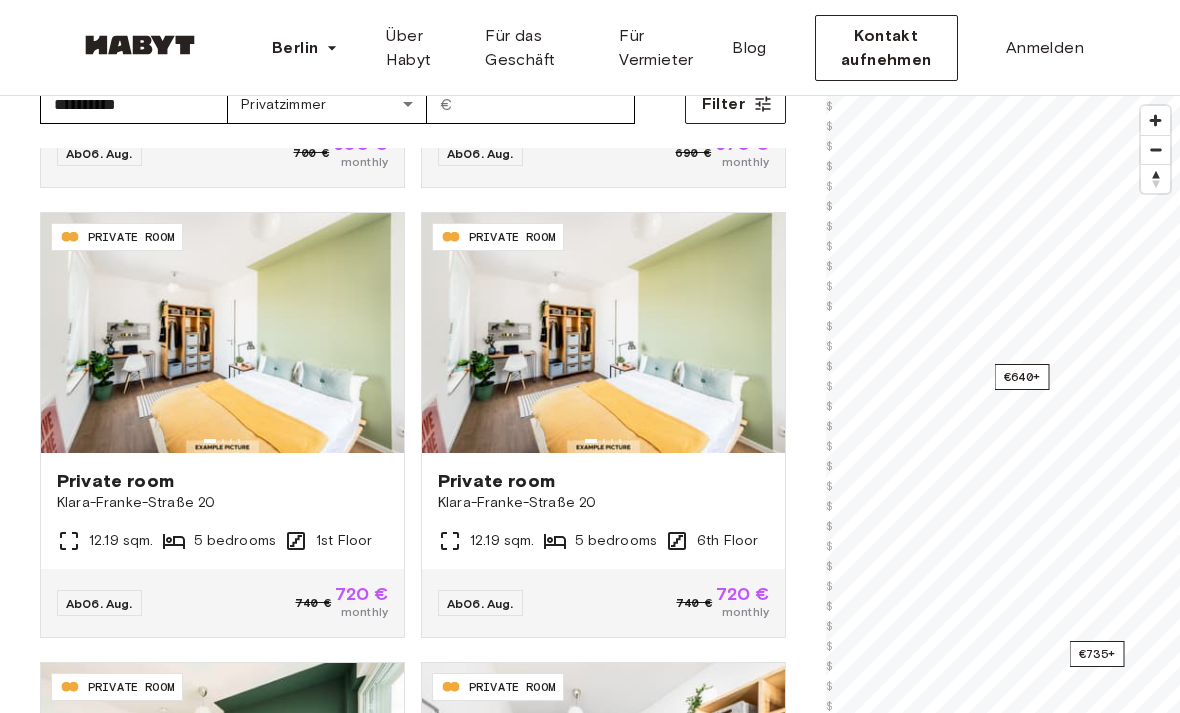 click on "€640+" at bounding box center [1022, 377] 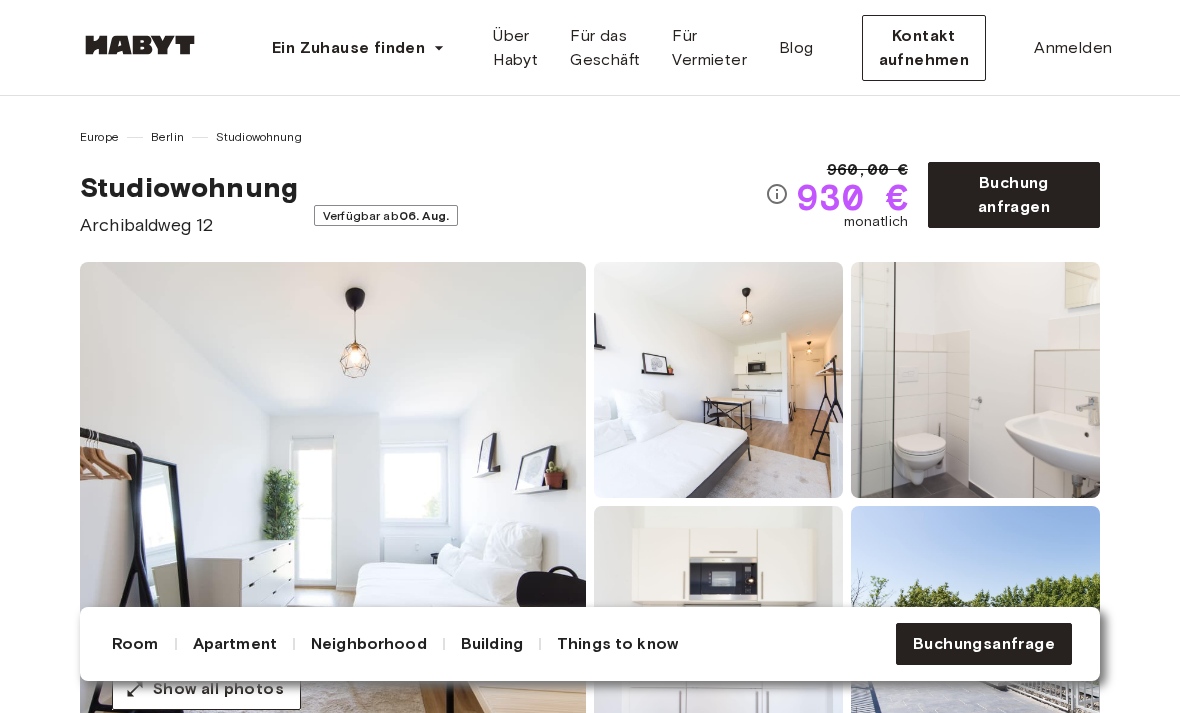 scroll, scrollTop: 0, scrollLeft: 0, axis: both 